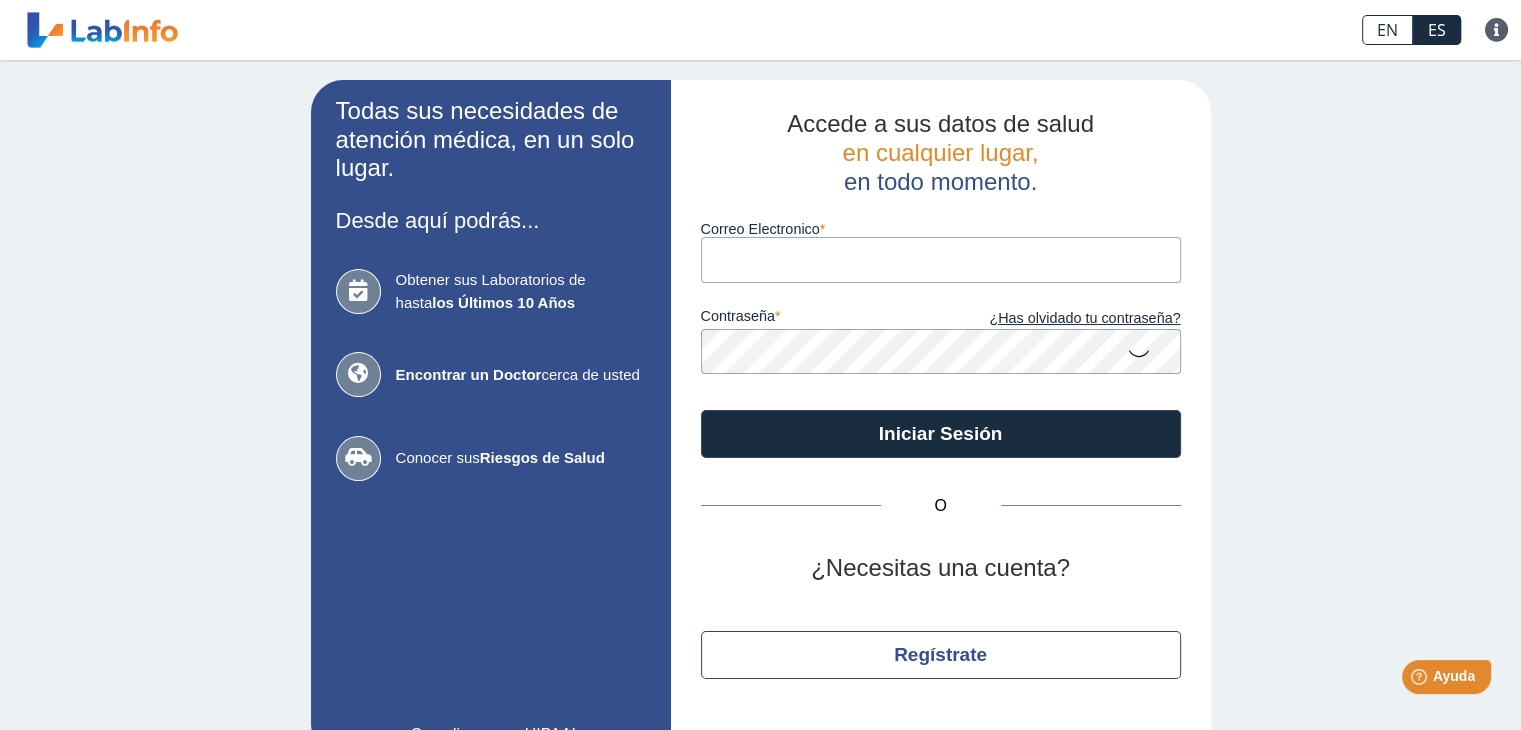 scroll, scrollTop: 0, scrollLeft: 0, axis: both 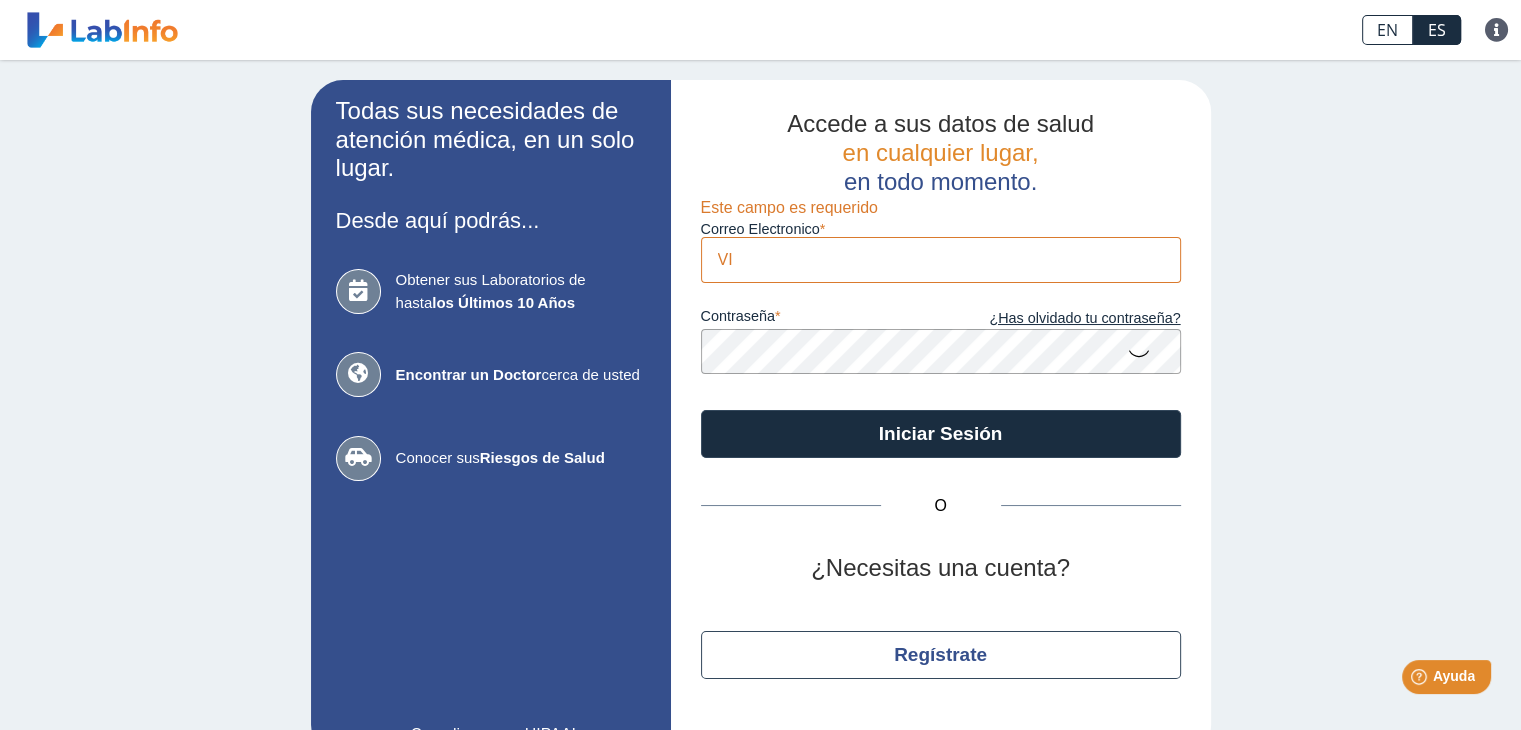 type on "V" 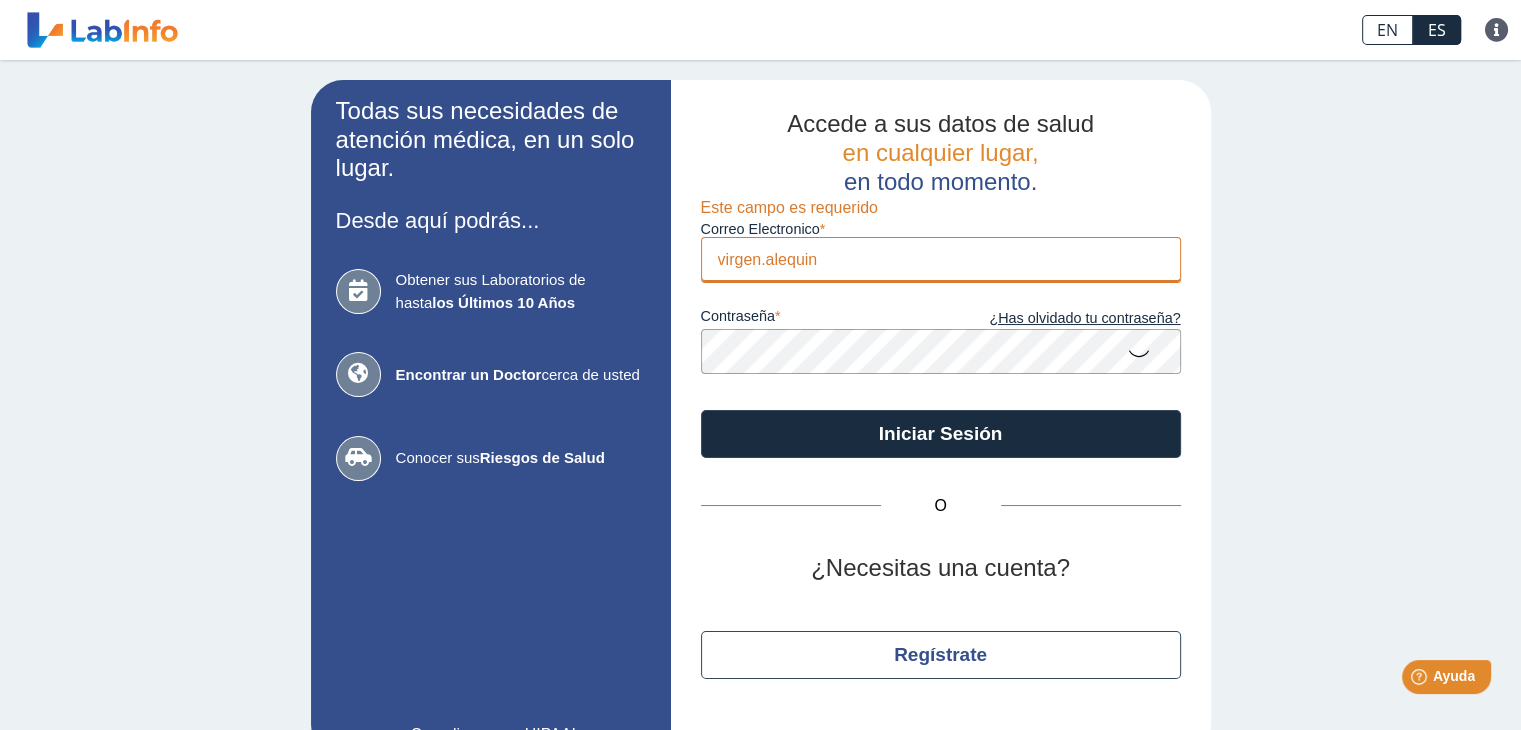 click on "virgen.alequin" at bounding box center (941, 259) 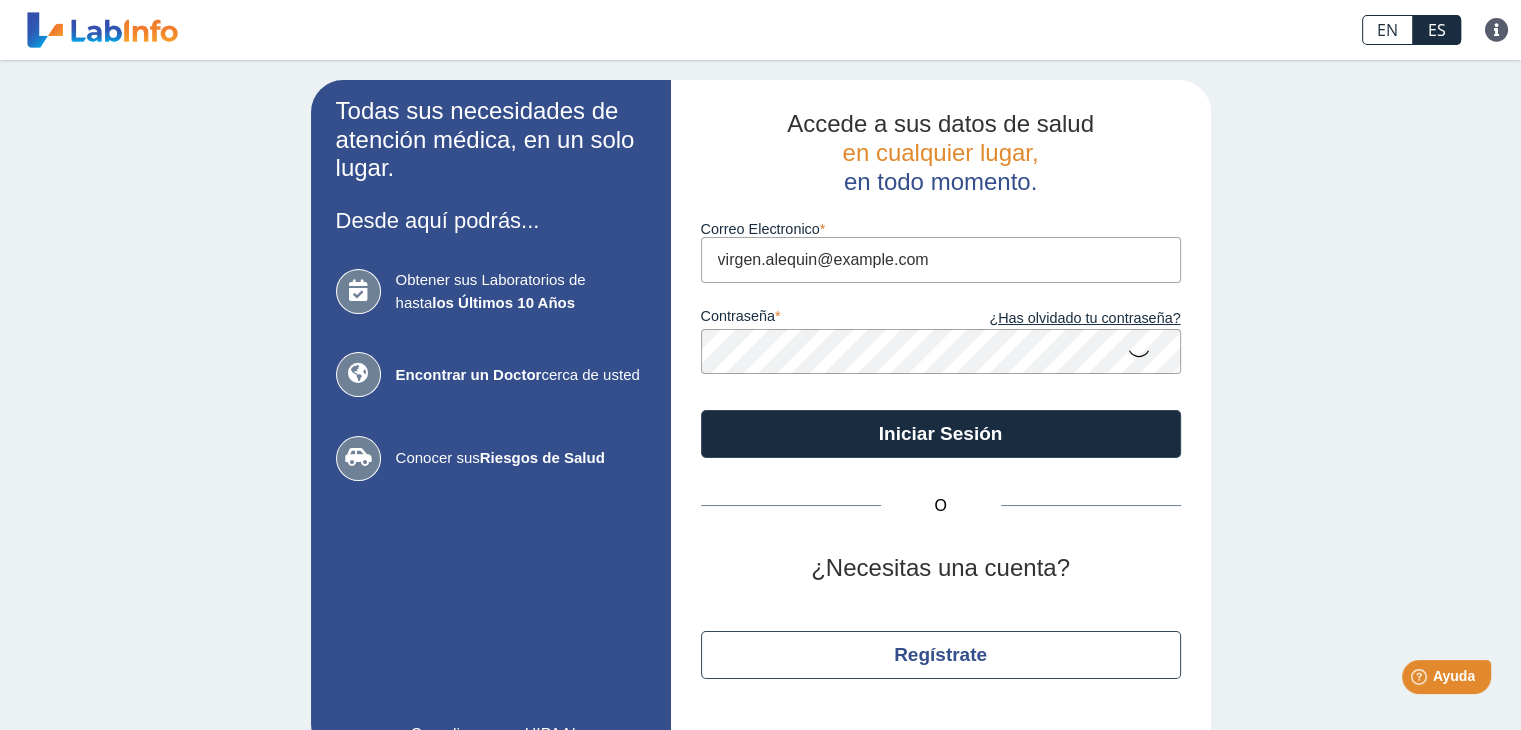 type on "virgen.alequin@gmail.com" 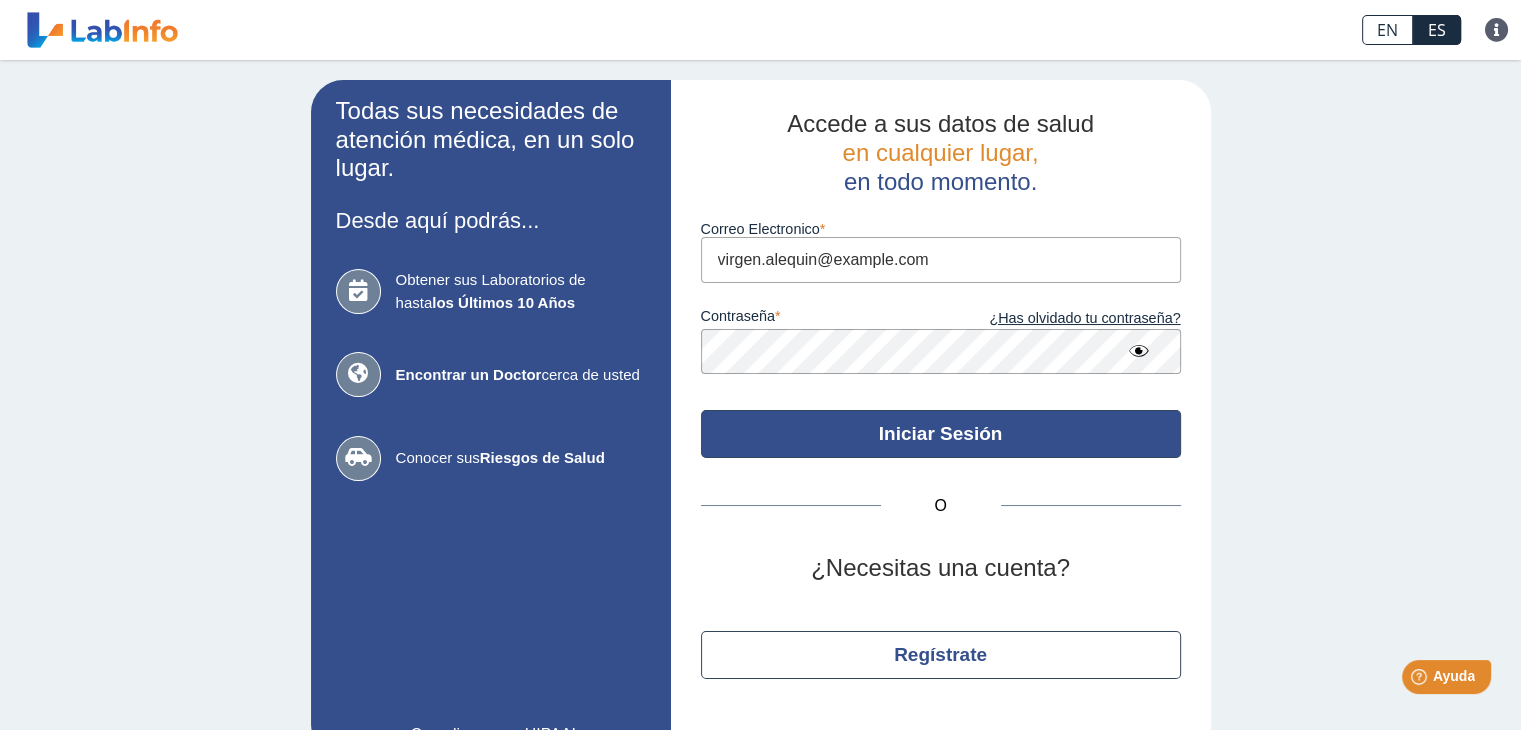 click on "Iniciar Sesión" 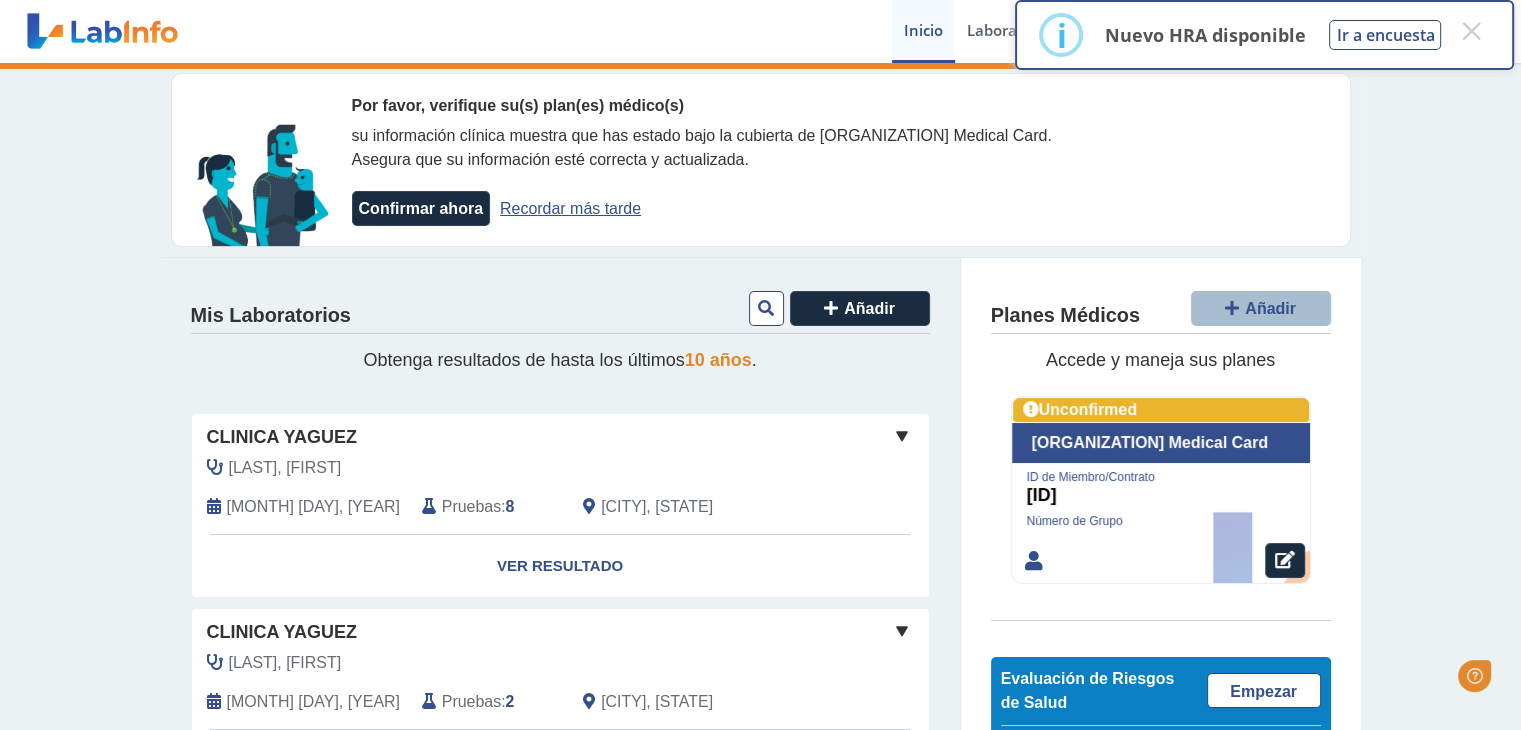 scroll, scrollTop: 0, scrollLeft: 0, axis: both 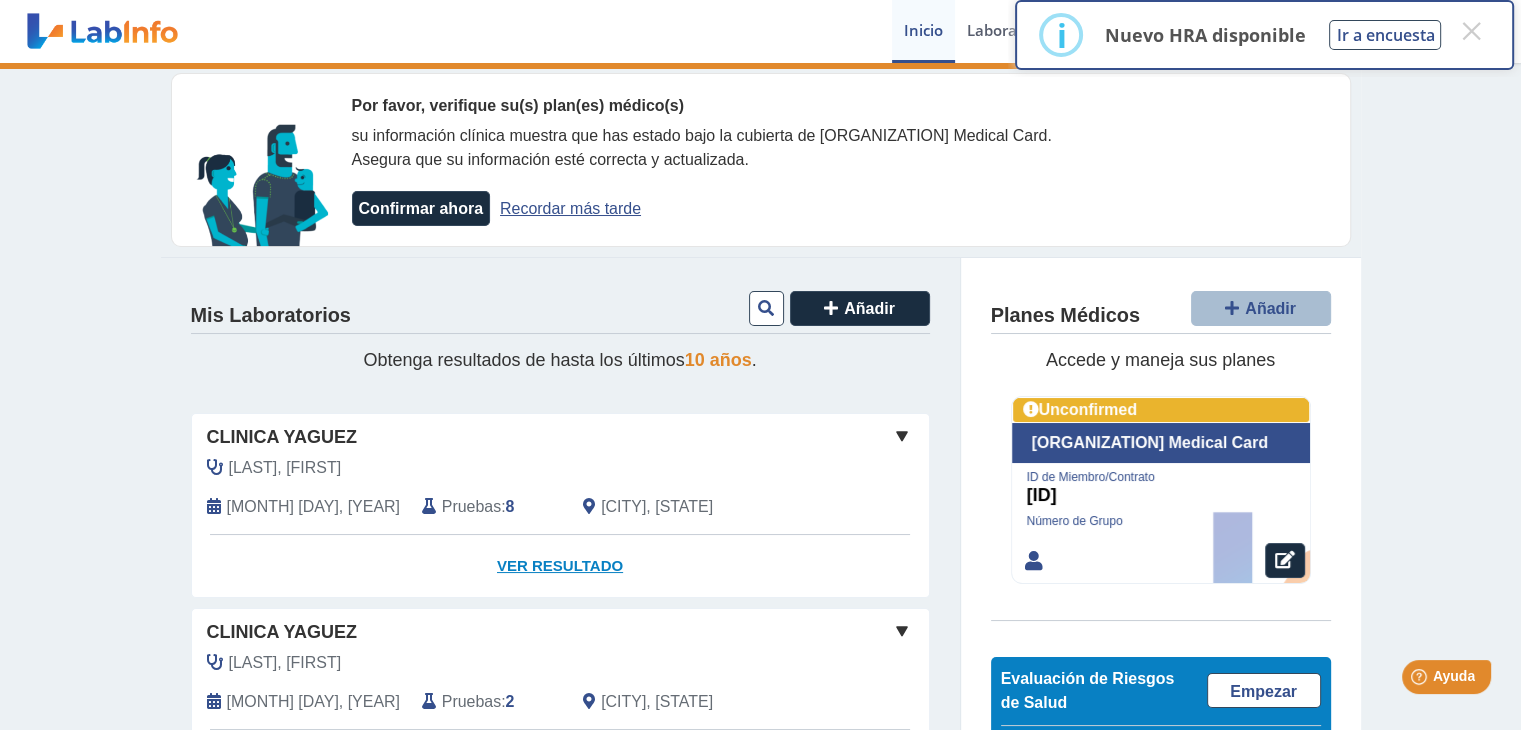 click on "Ver Resultado" 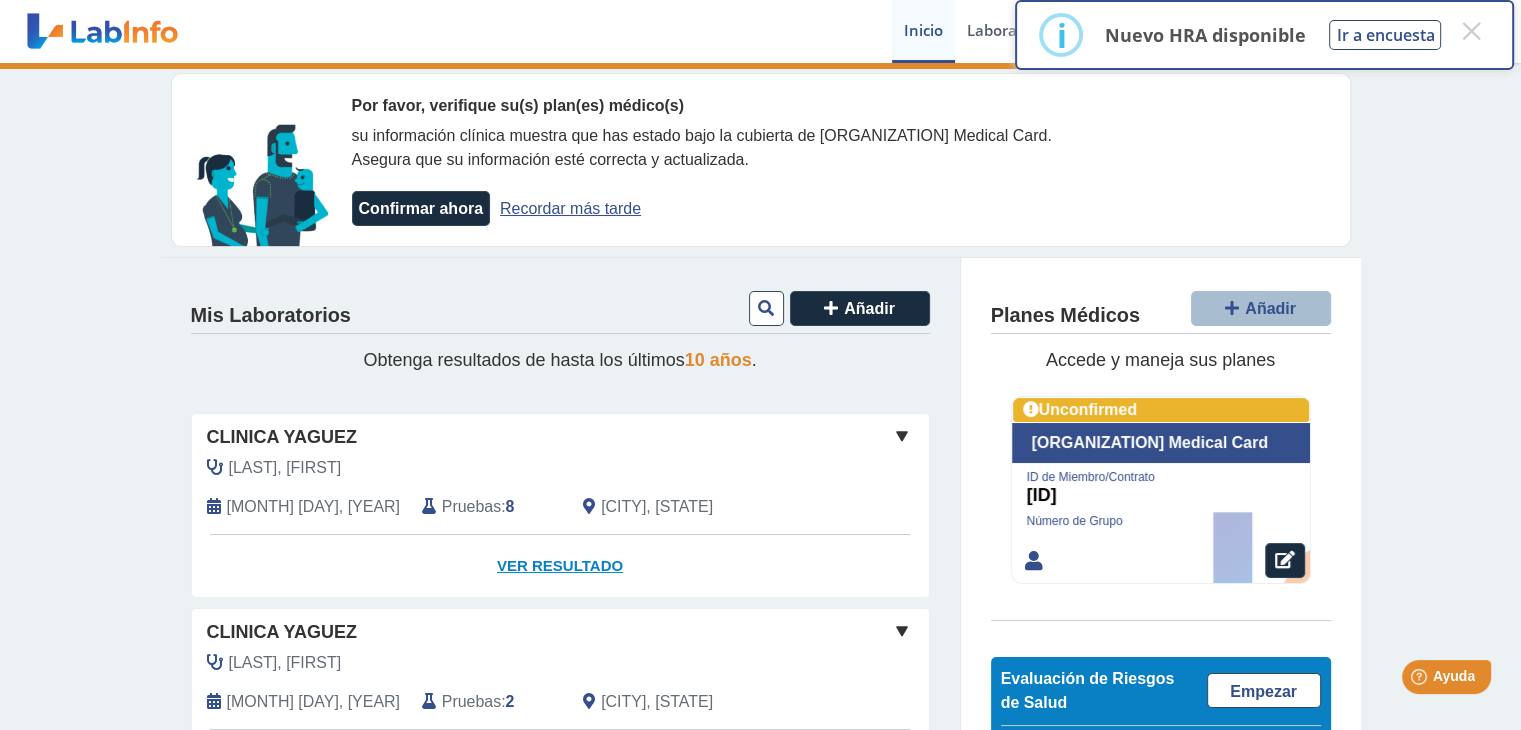 click on "Ver Resultado" 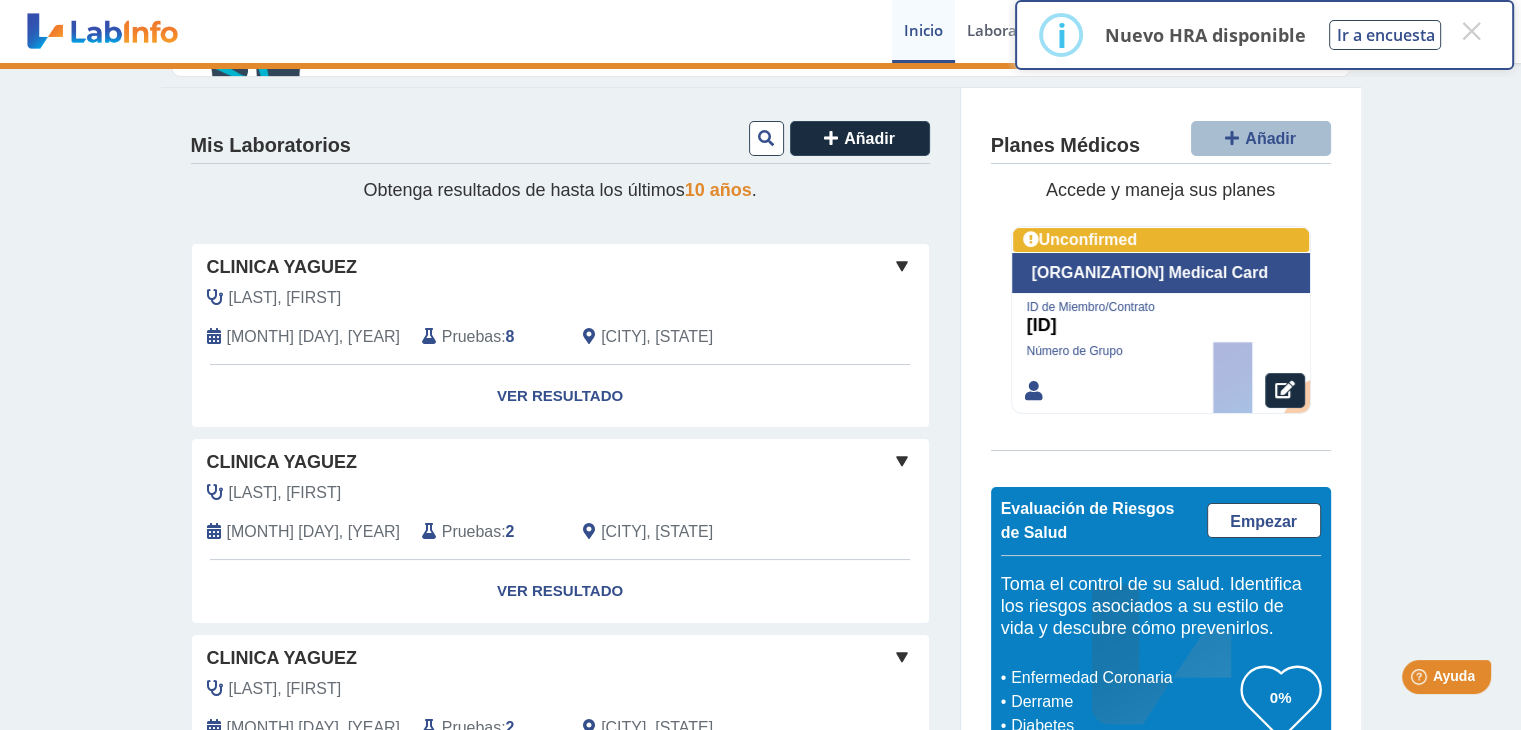 scroll, scrollTop: 168, scrollLeft: 0, axis: vertical 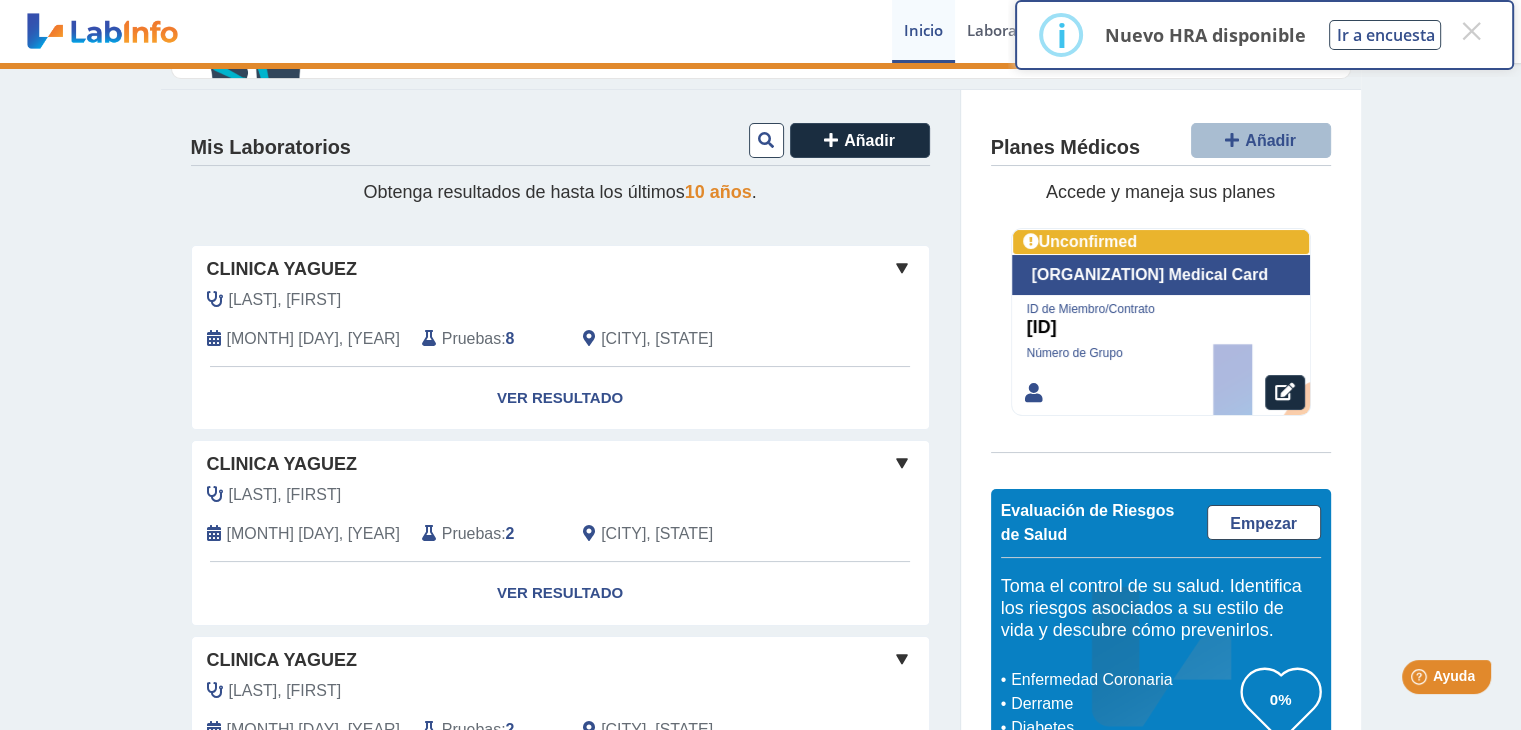 click 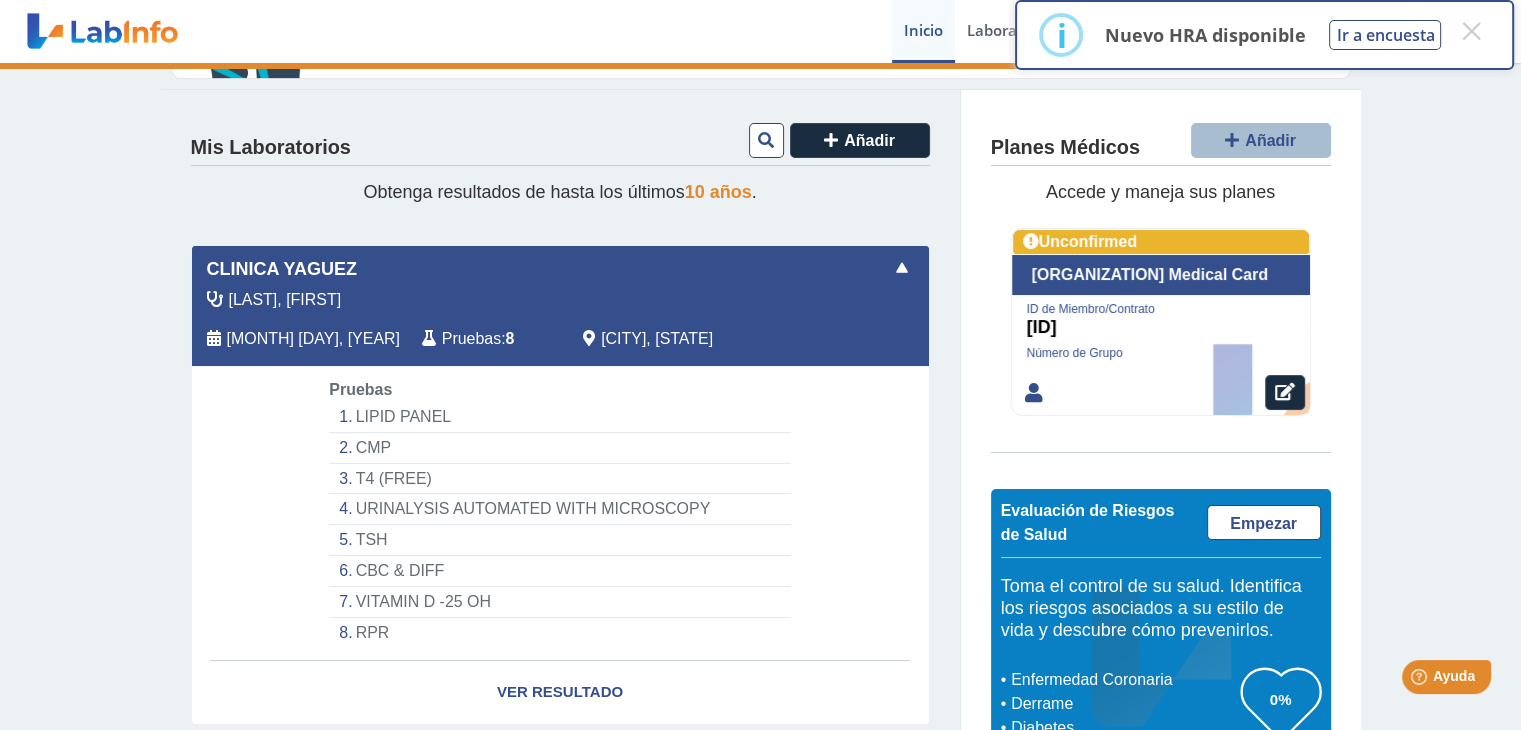 click on "TSH" 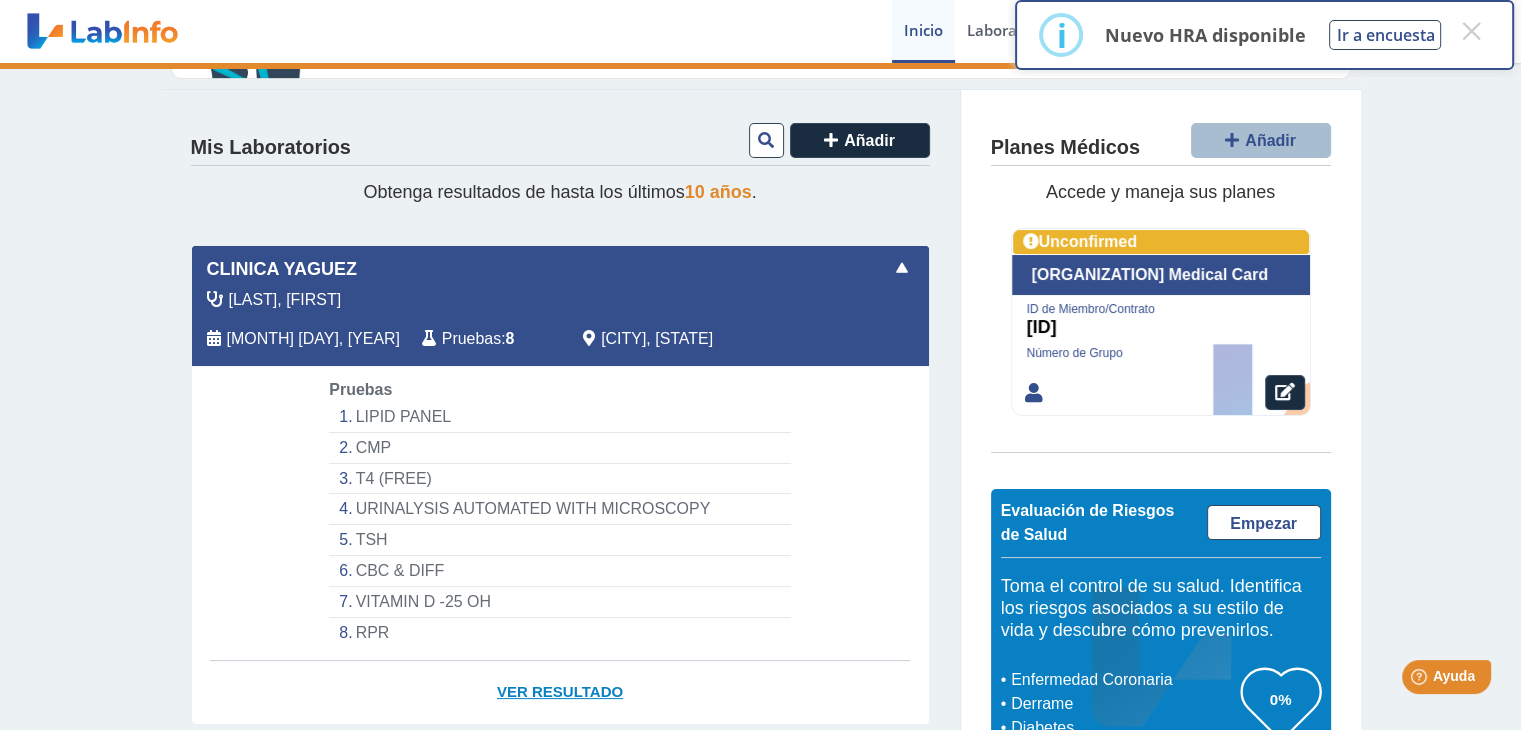 click on "Ver Resultado" 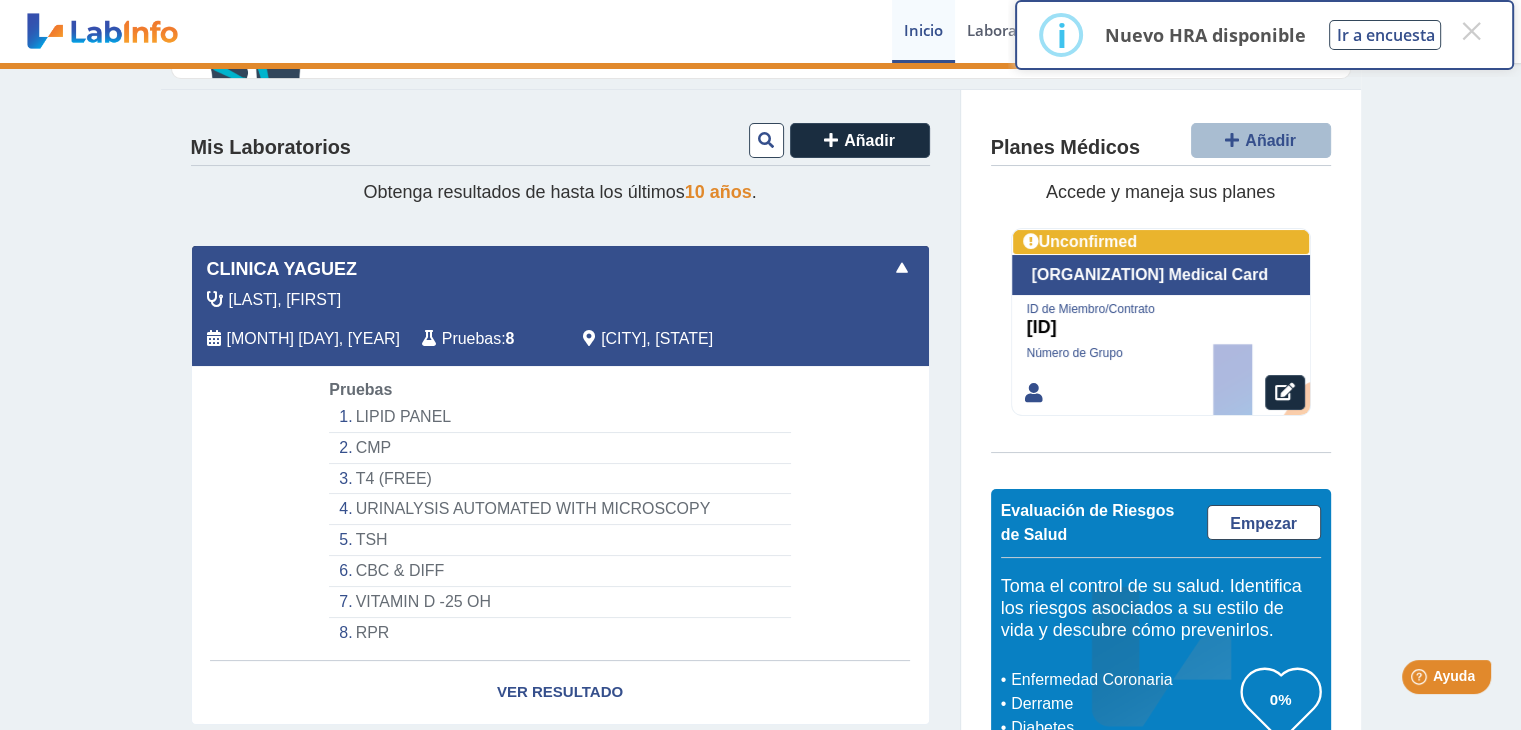 click on "[TEST_NAME]" 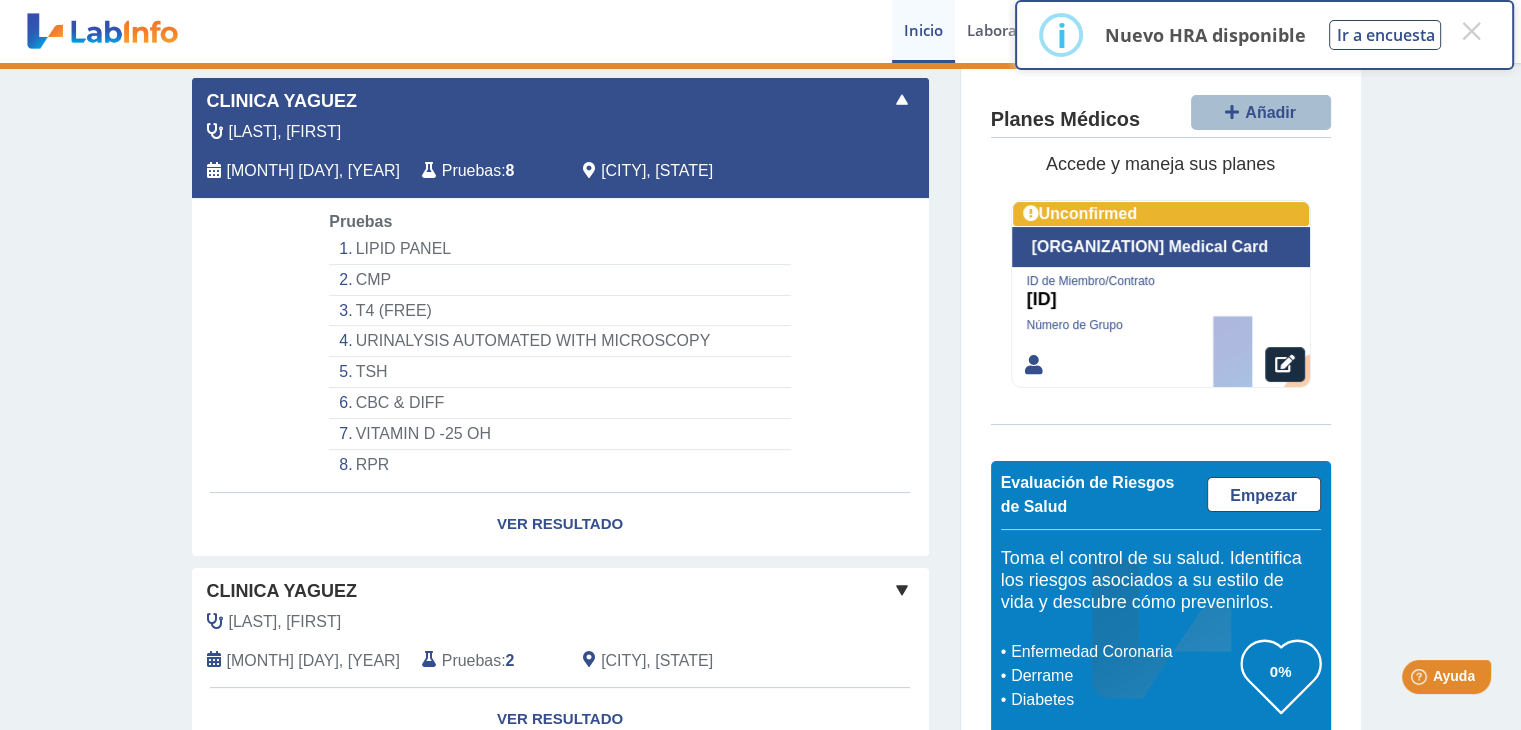 scroll, scrollTop: 374, scrollLeft: 0, axis: vertical 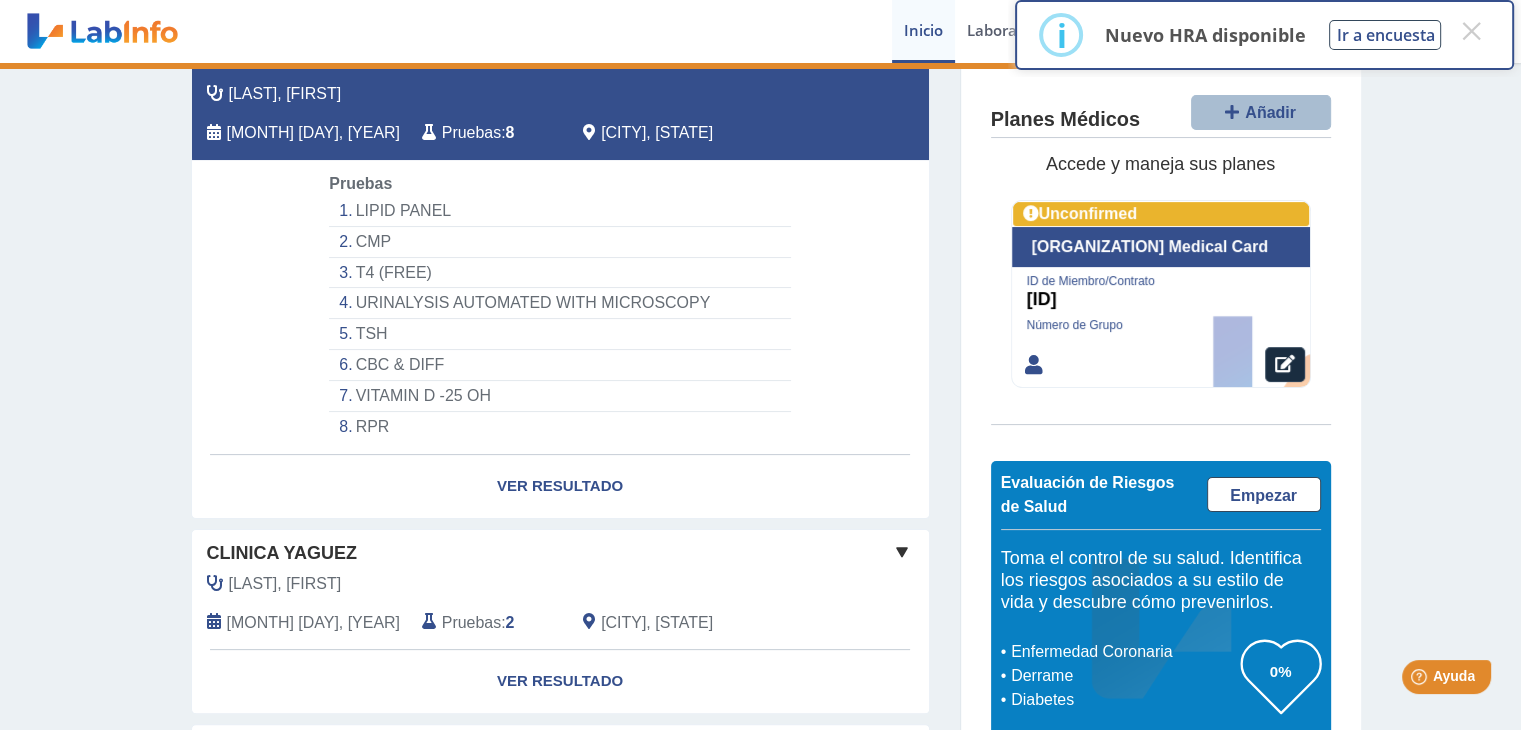 click on "Ver Resultado" 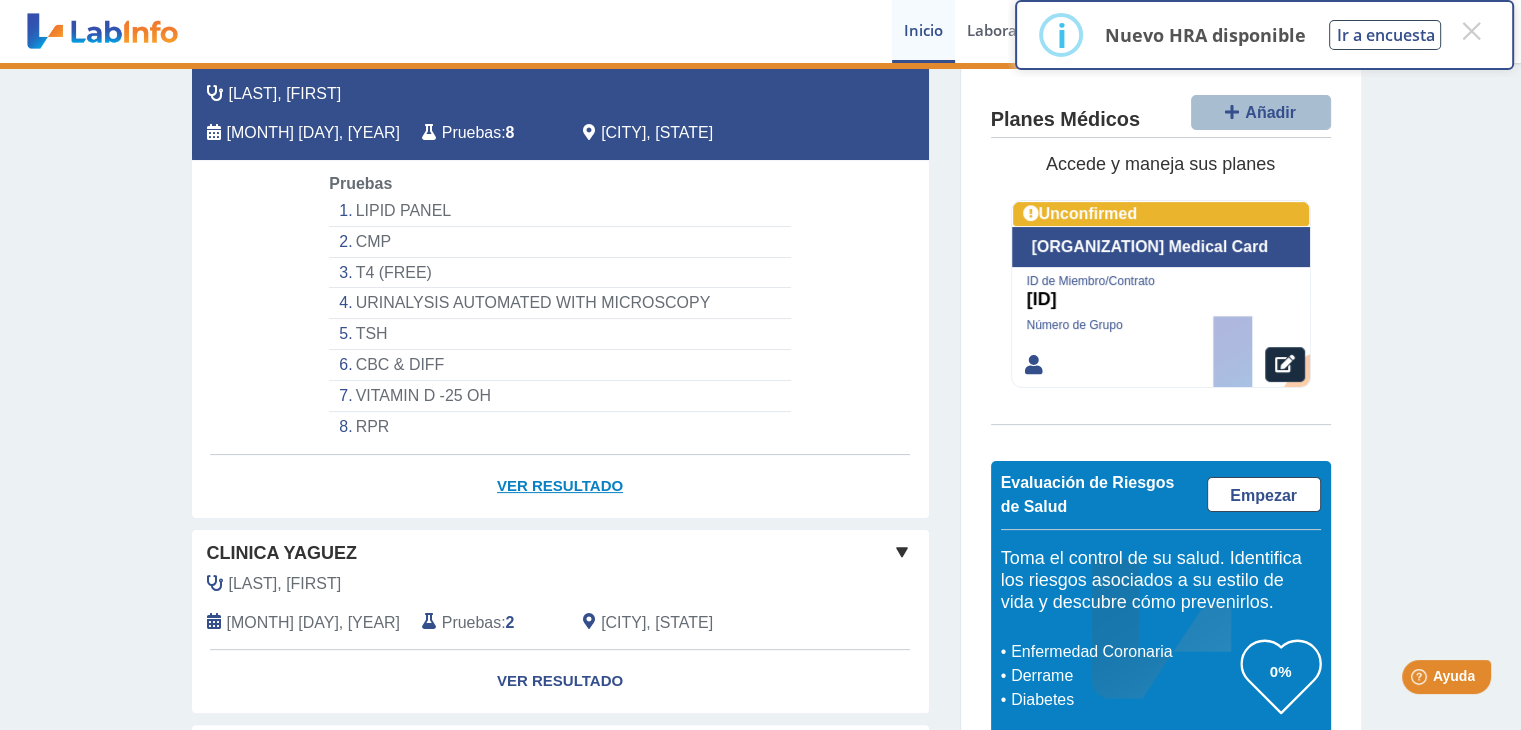 click on "TSH" 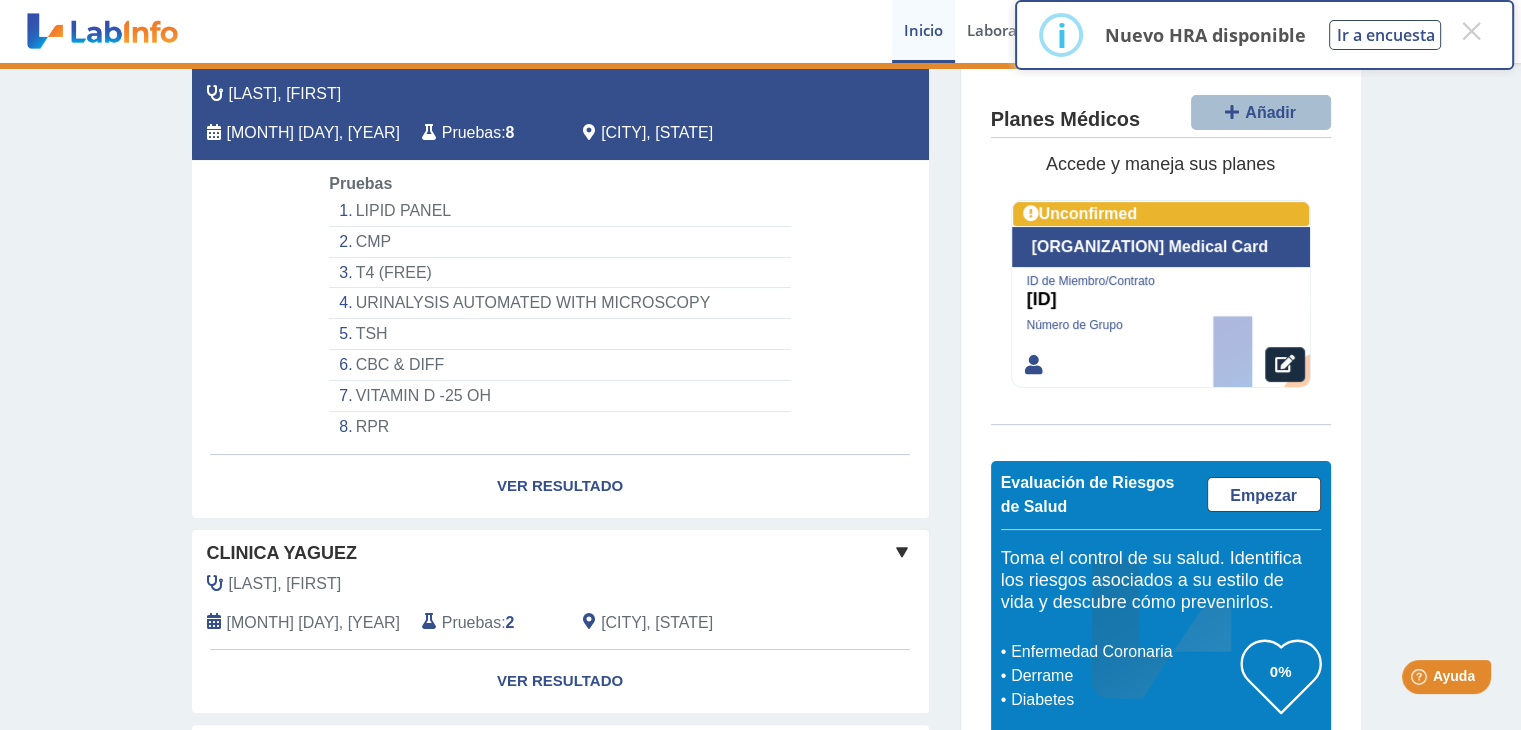 click on "Pruebas" 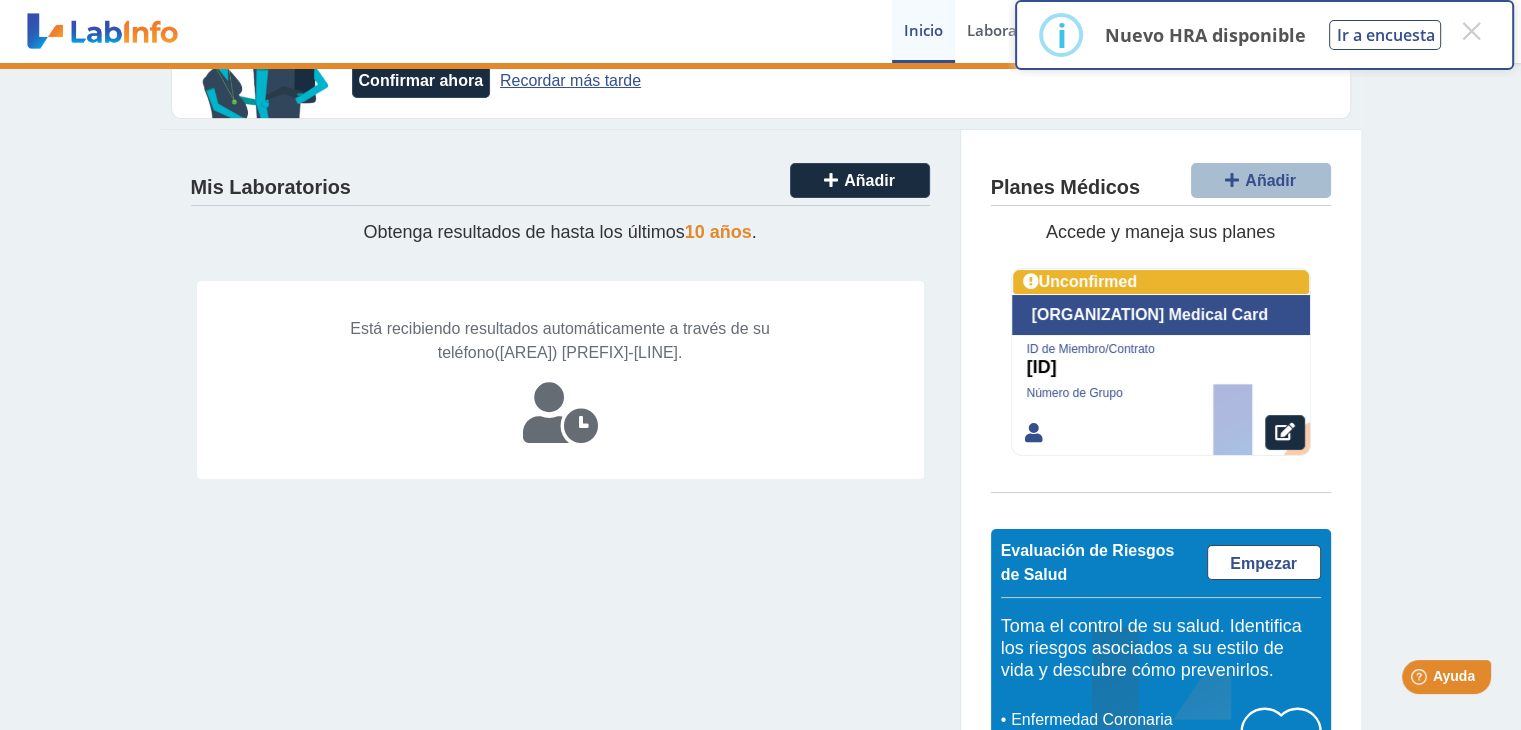 scroll, scrollTop: 127, scrollLeft: 0, axis: vertical 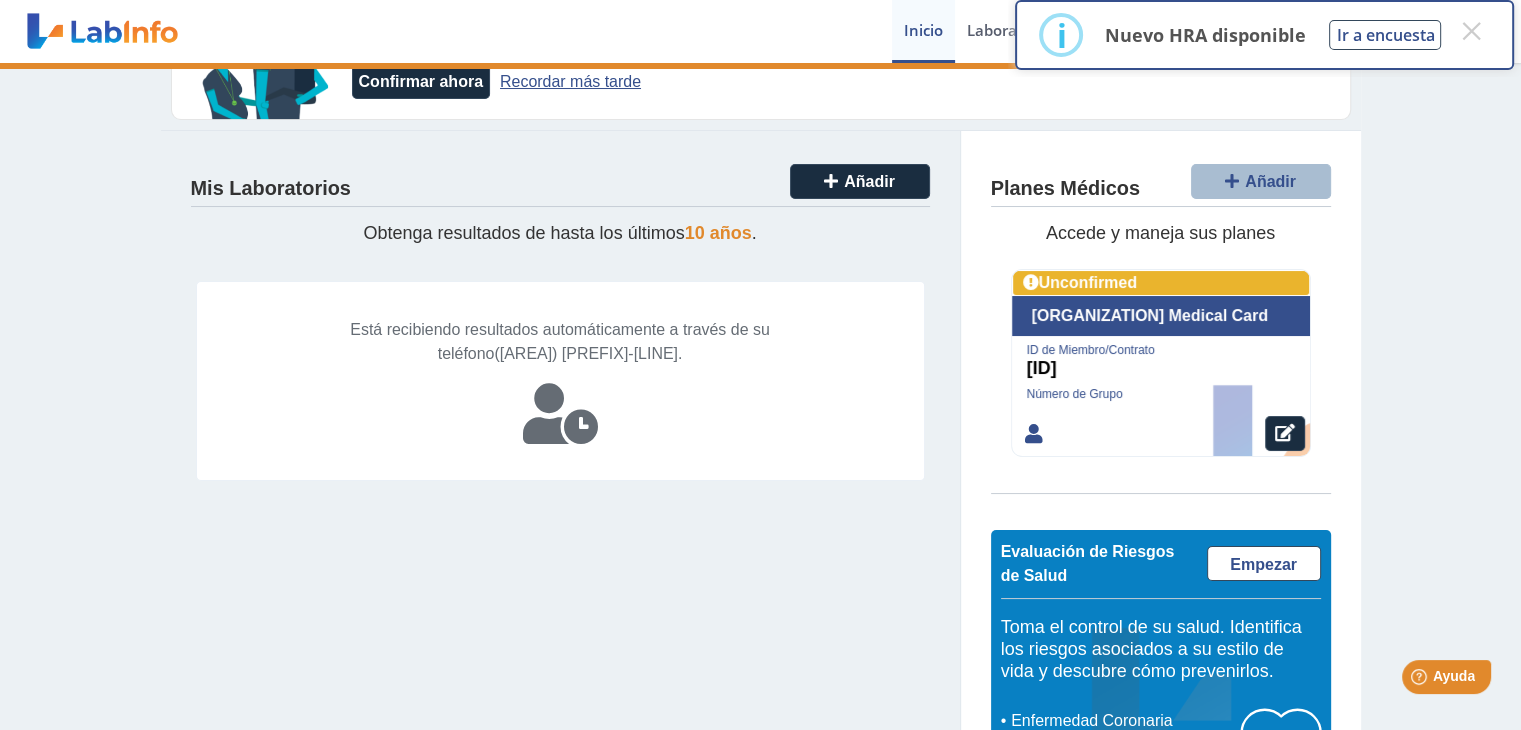 click 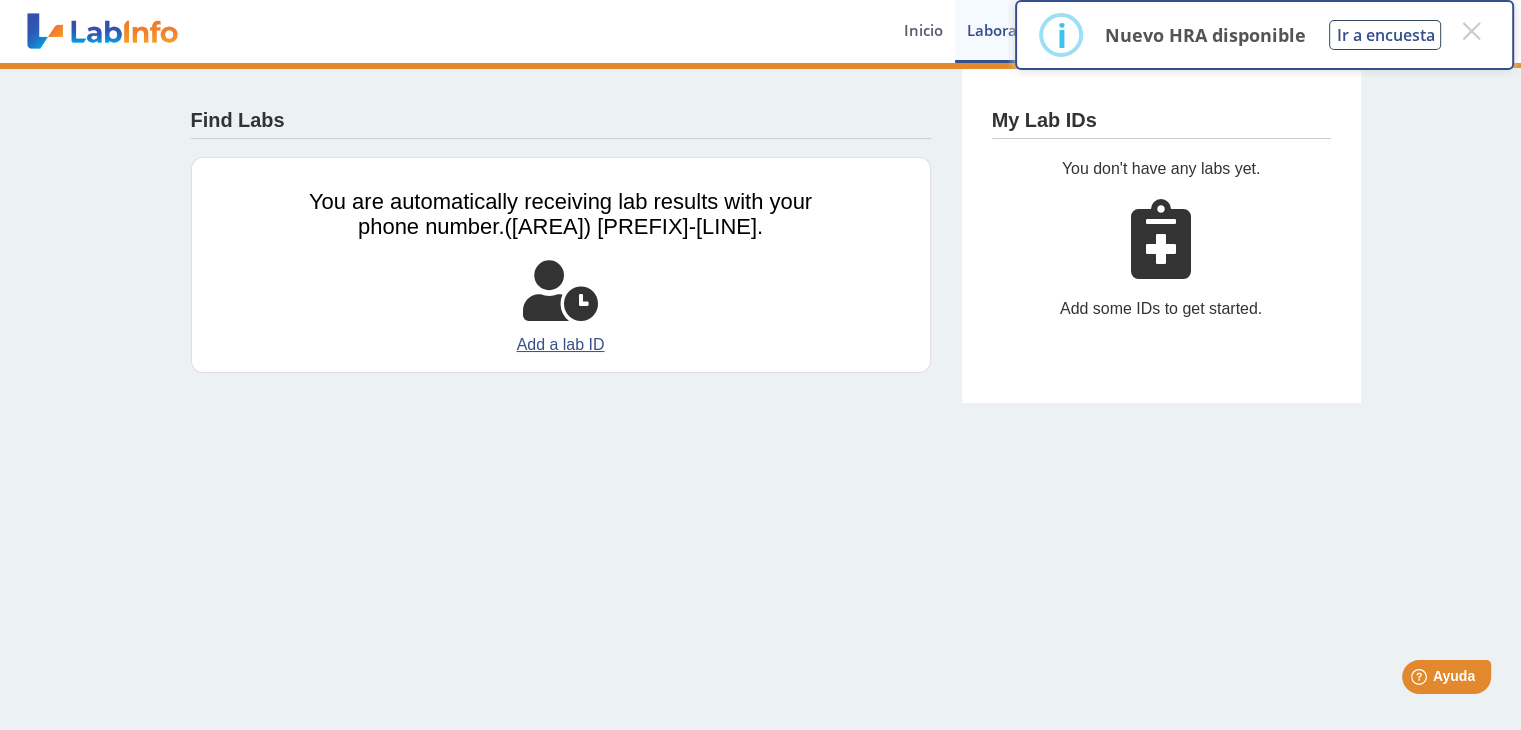 scroll, scrollTop: 0, scrollLeft: 0, axis: both 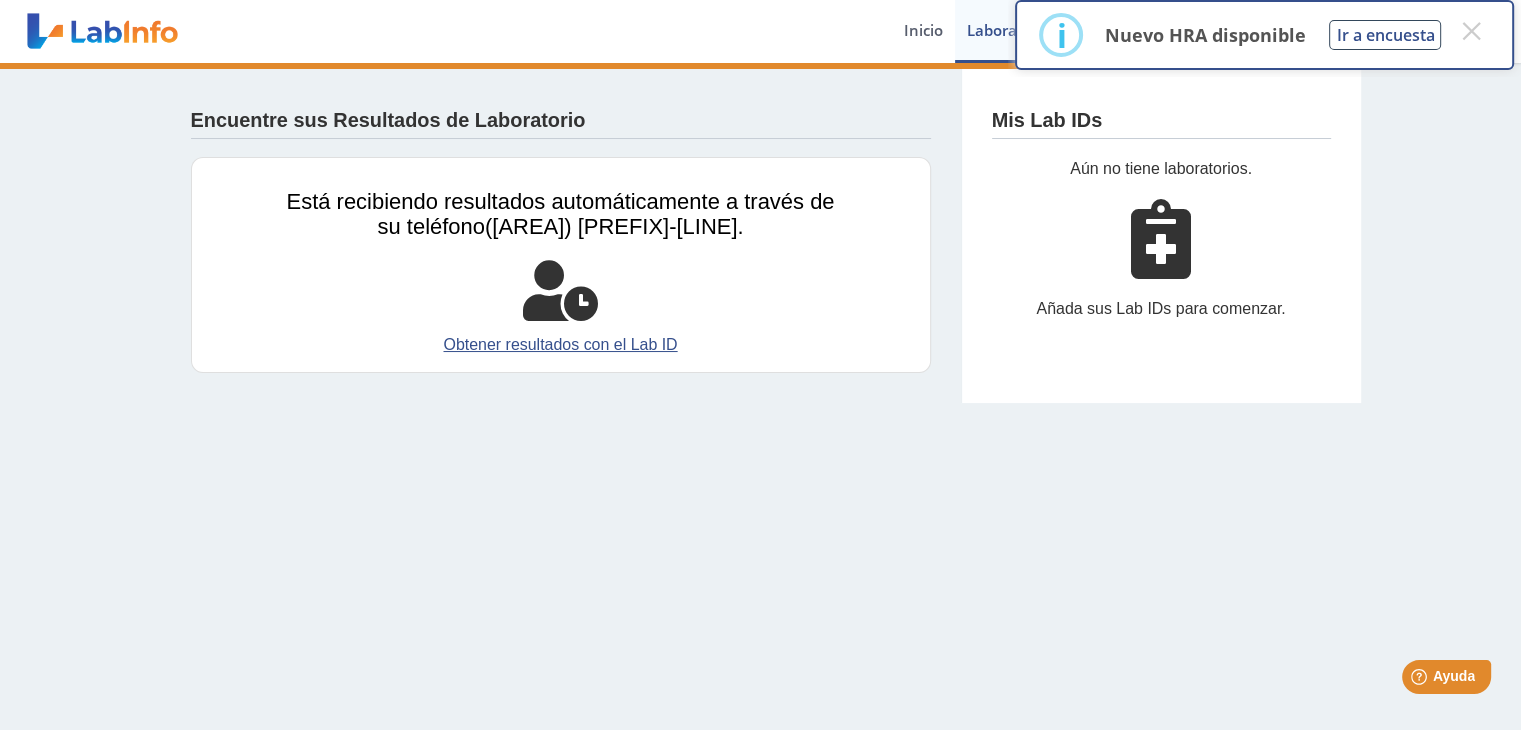 click on "Obtener resultados con el Lab ID" 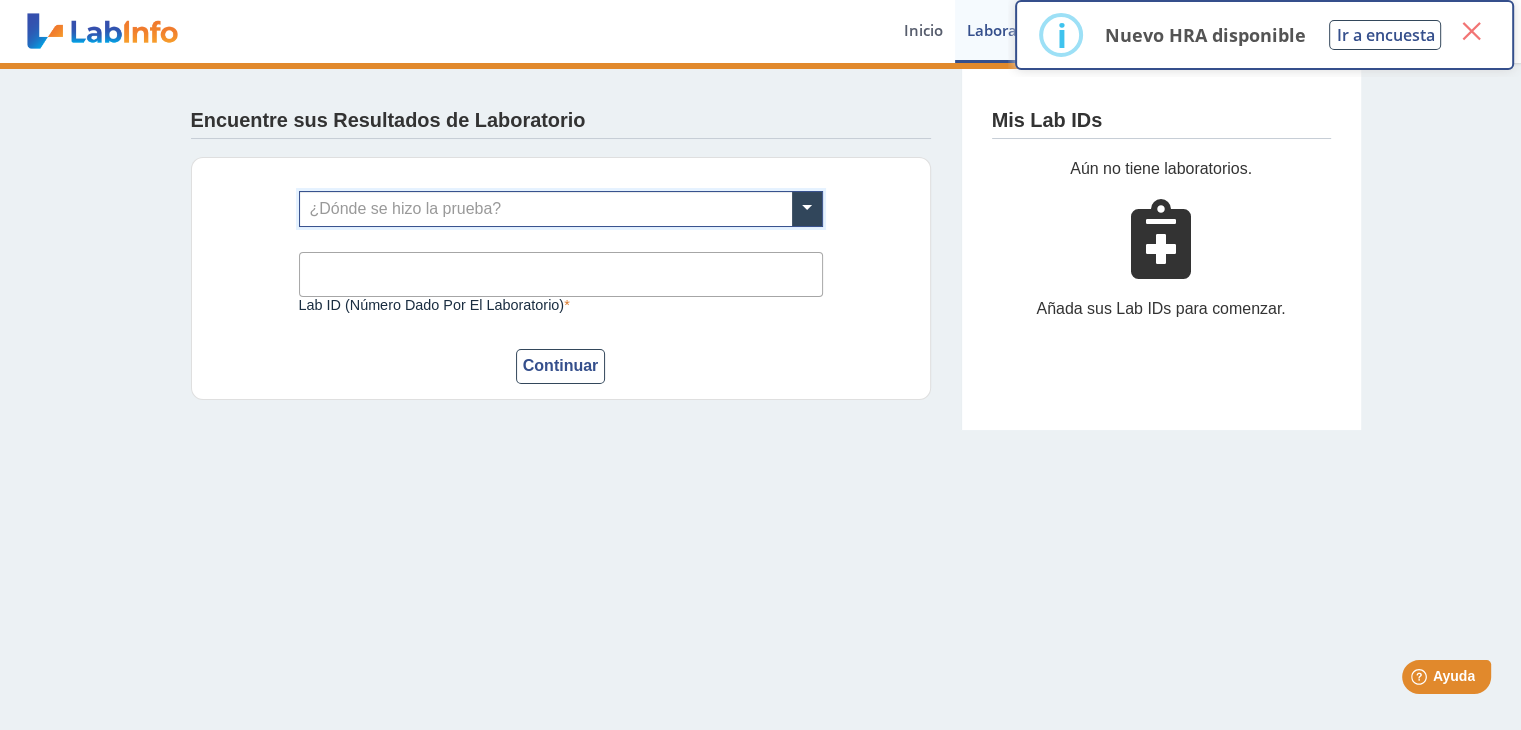 click on "×" at bounding box center (1471, 31) 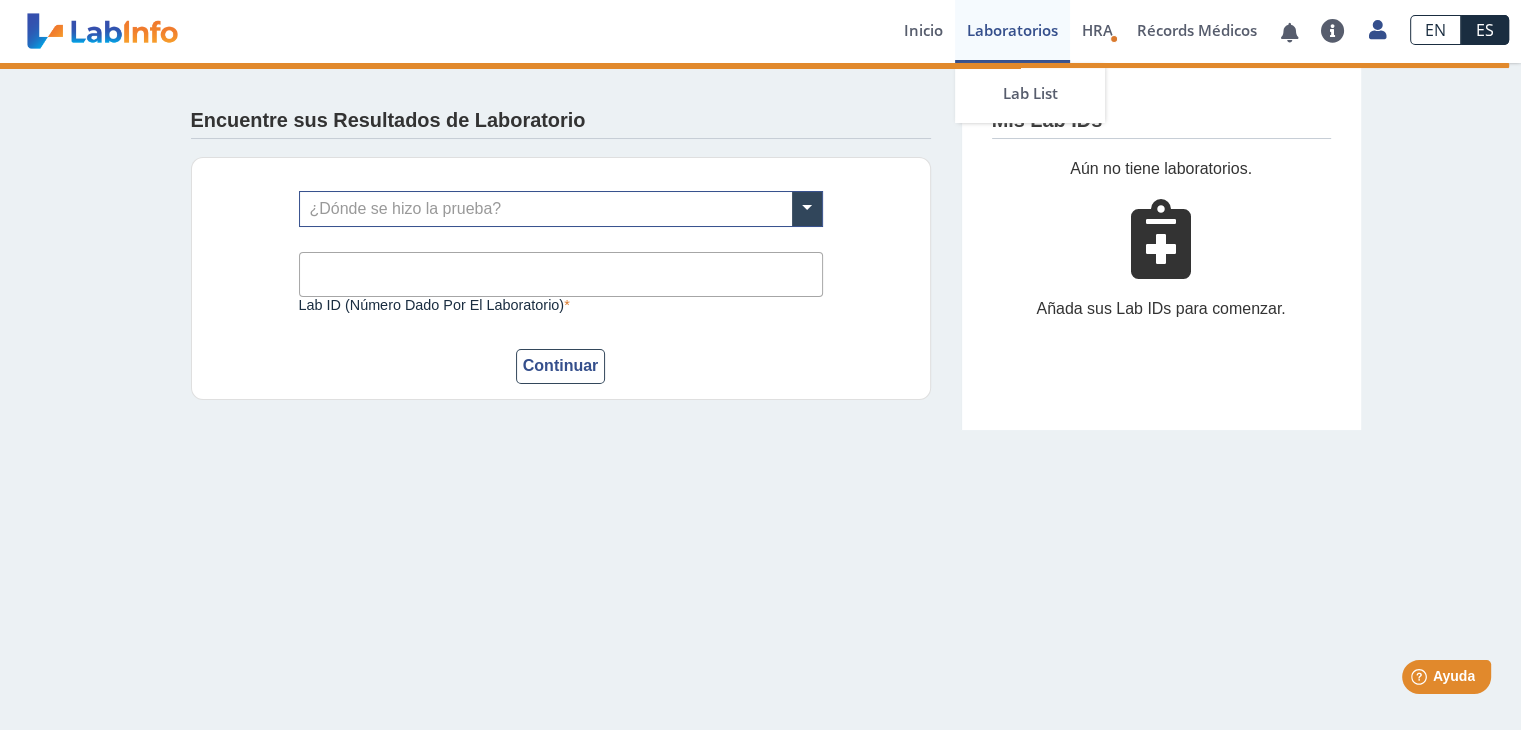 click on "Laboratorios" at bounding box center (1012, 31) 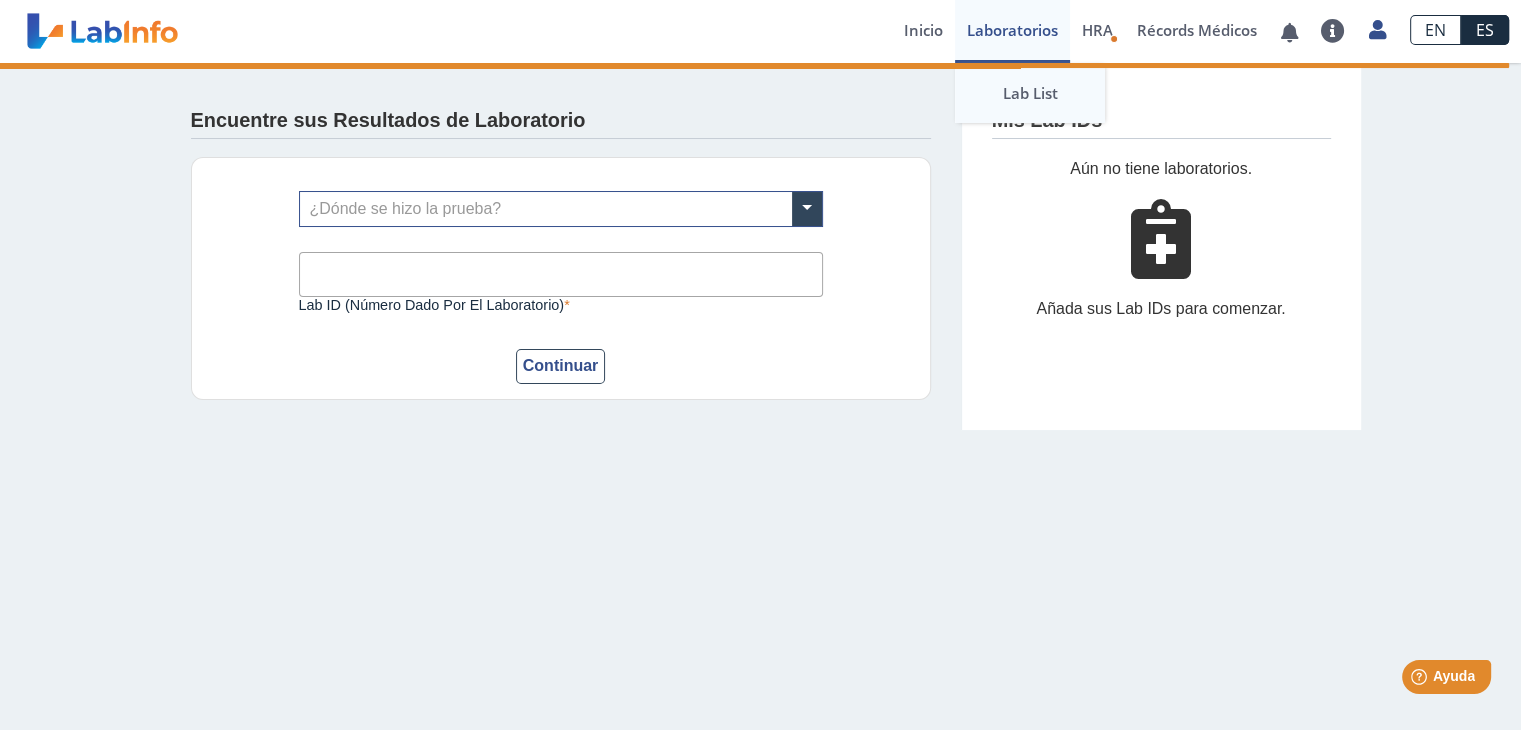 click on "Lab List" at bounding box center (1030, 93) 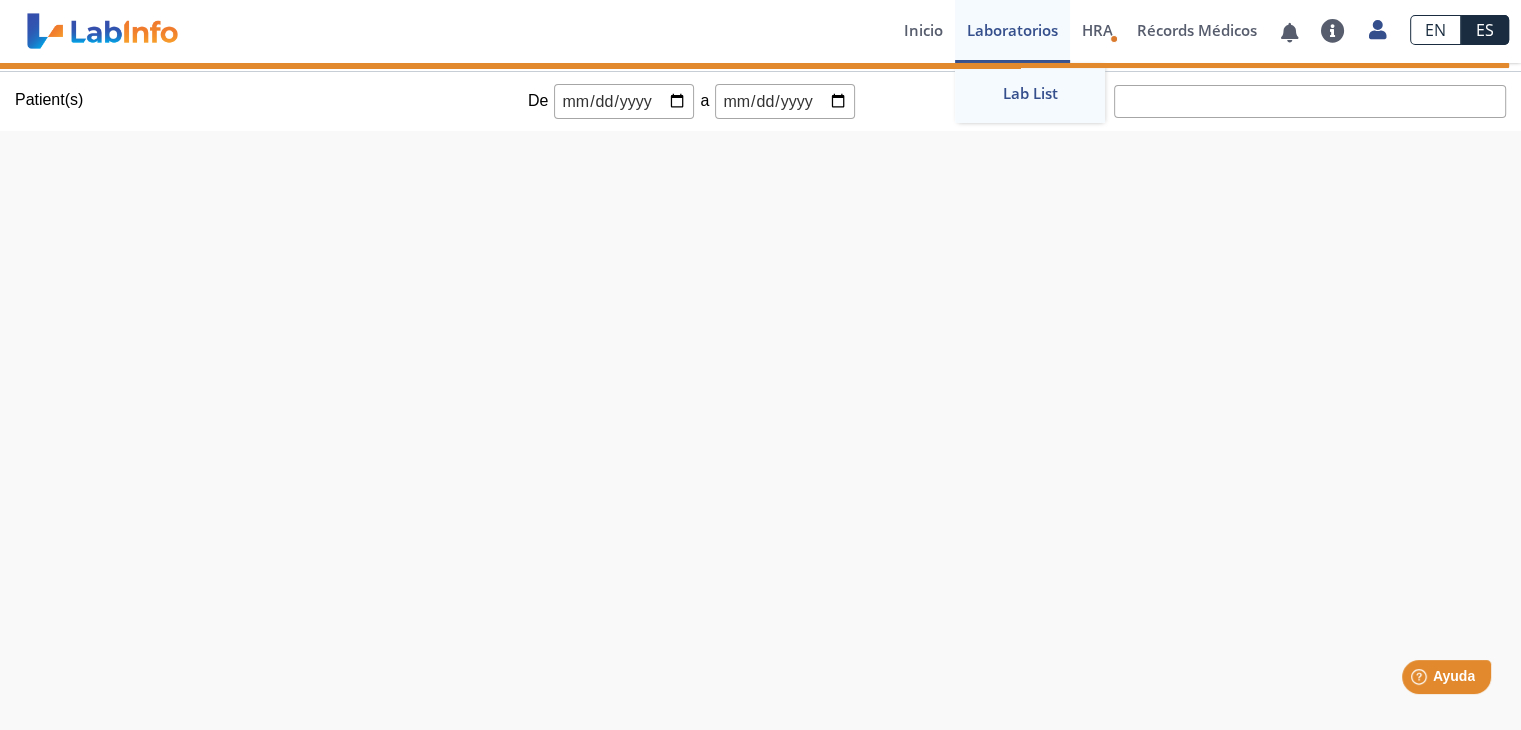 scroll, scrollTop: 0, scrollLeft: 0, axis: both 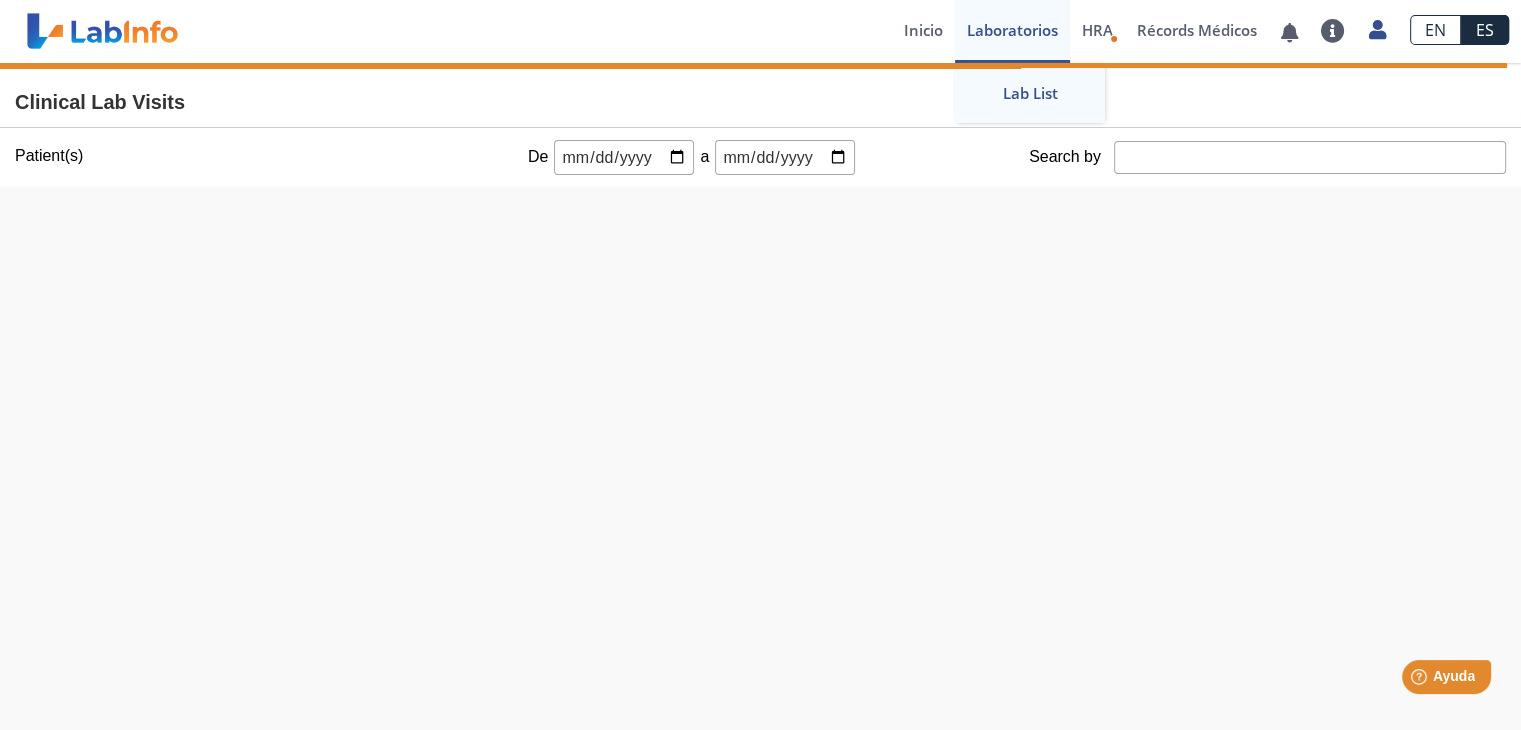 click on "Lab List" at bounding box center [1030, 93] 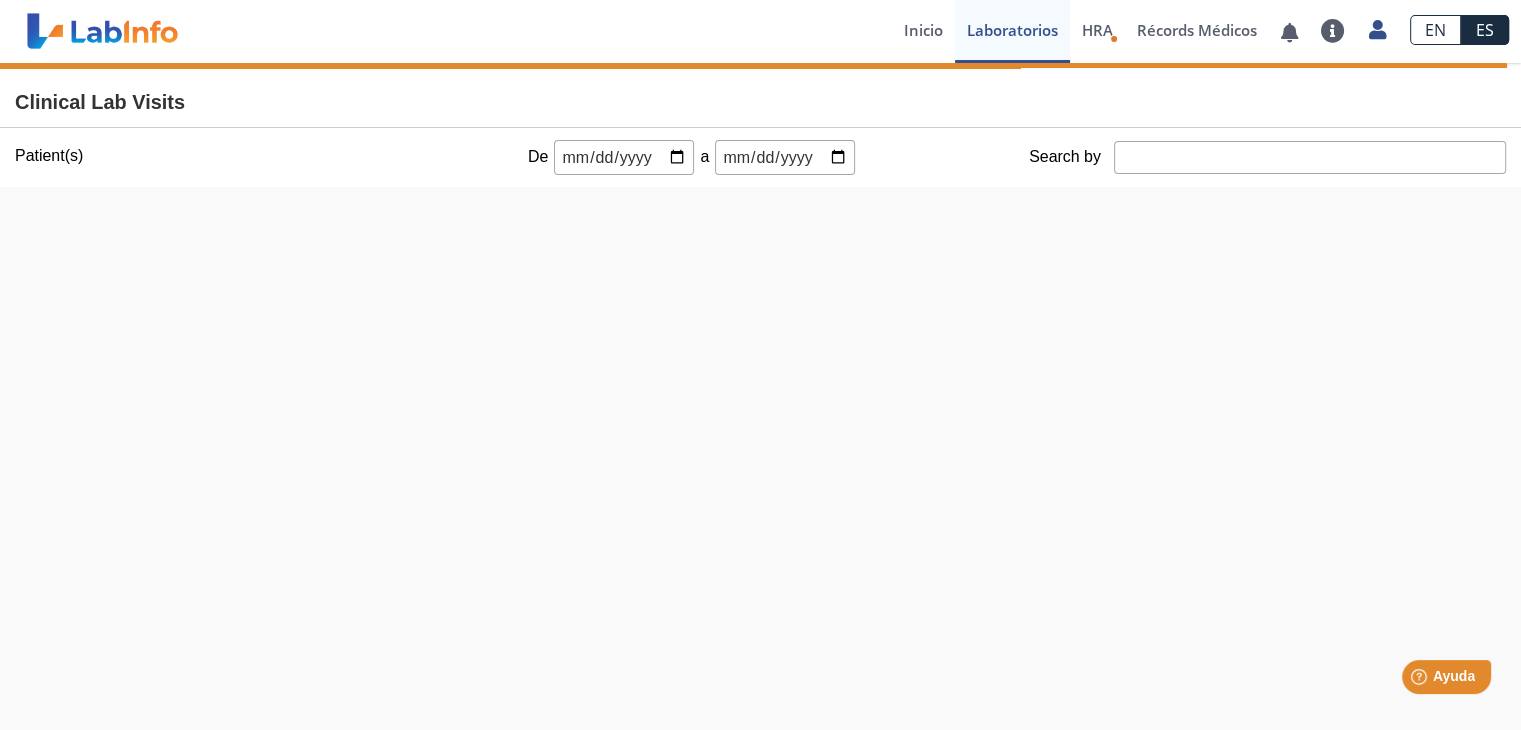 click at bounding box center (624, 157) 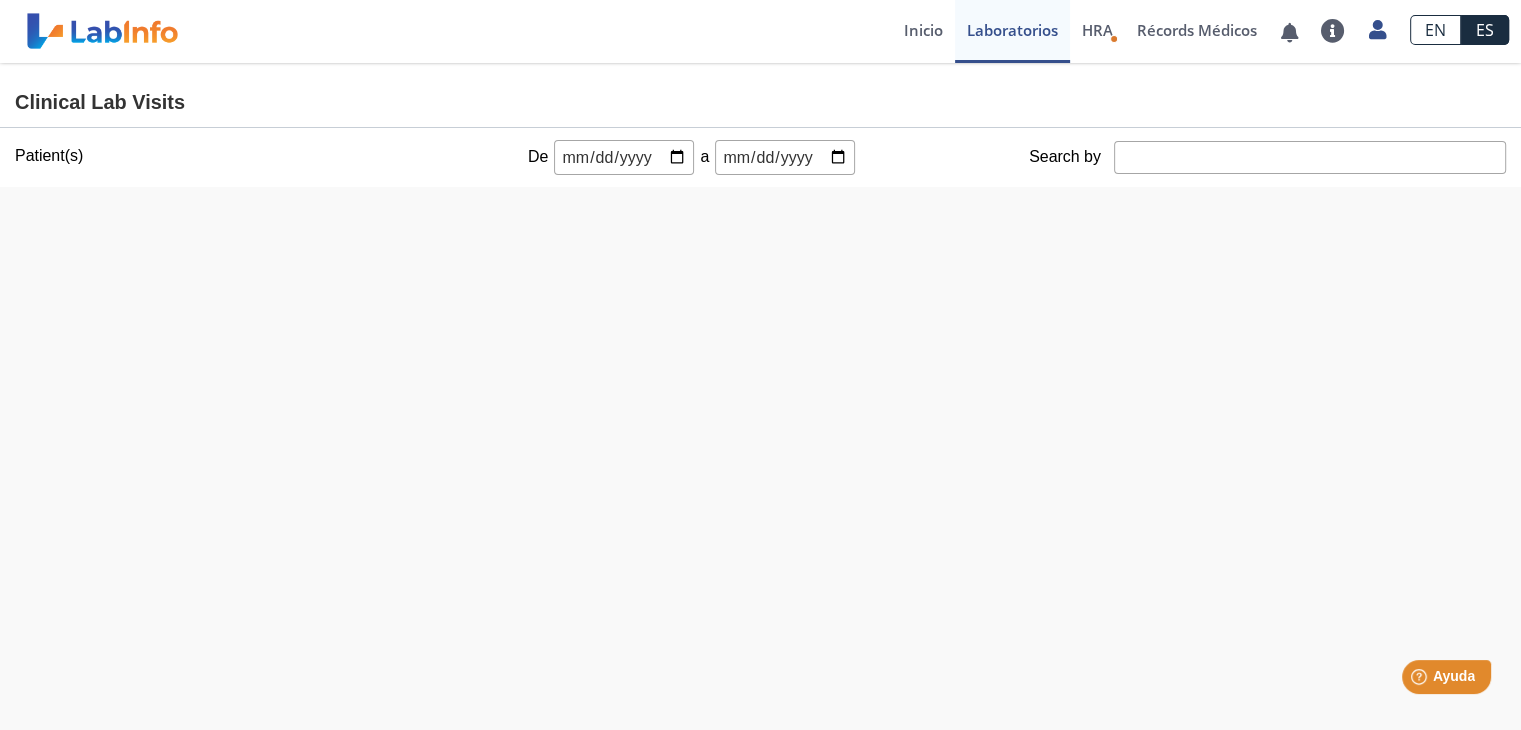 type on "[DATE]" 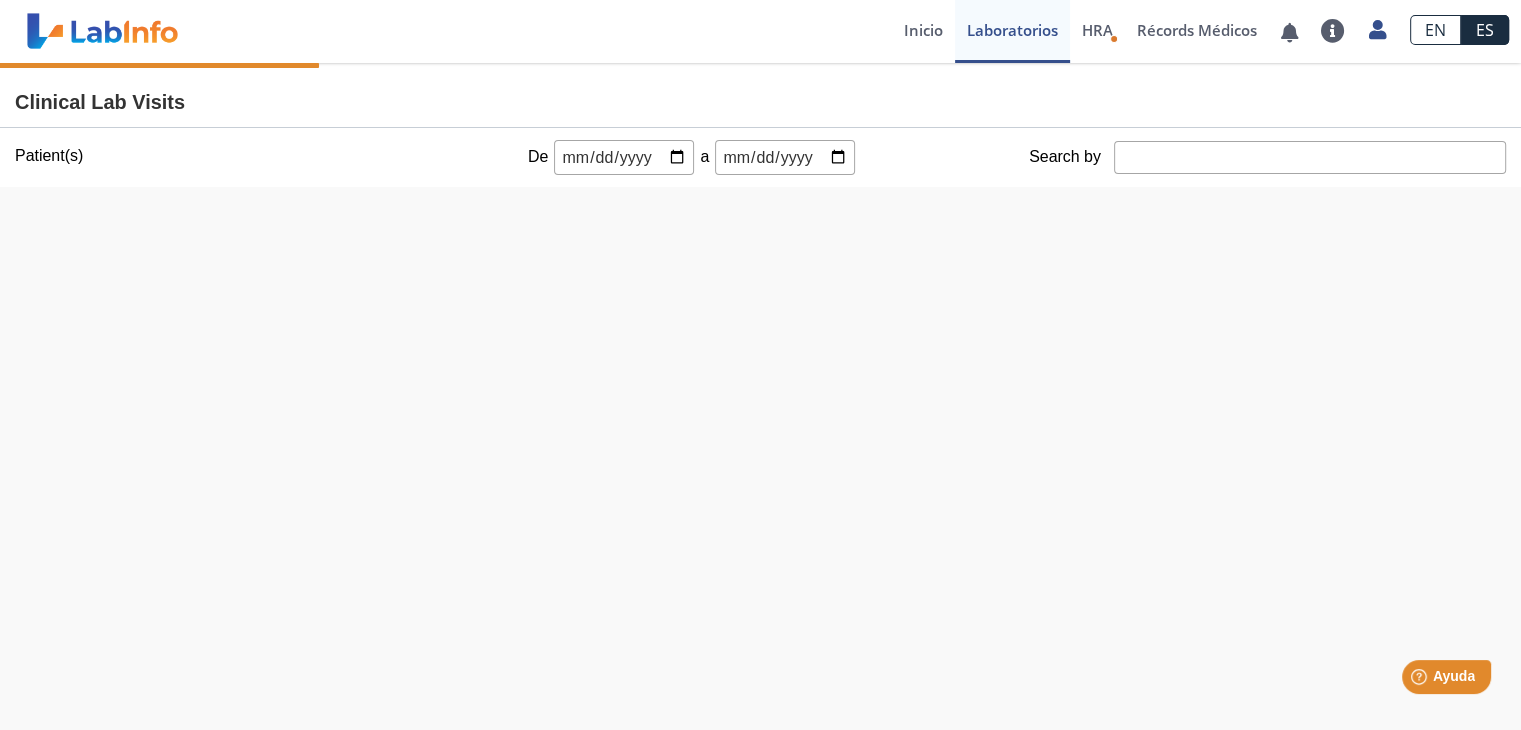 click at bounding box center (785, 157) 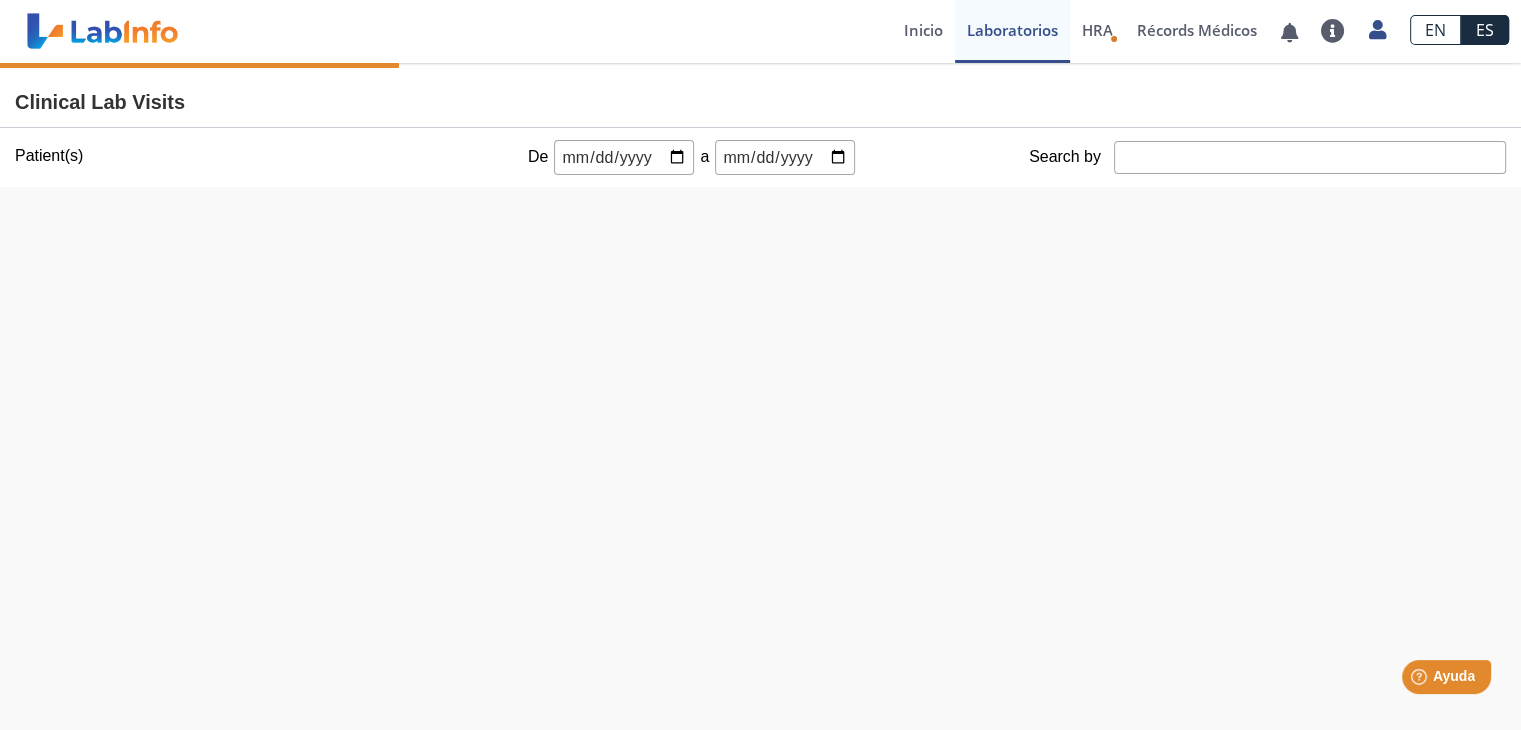 click at bounding box center [785, 157] 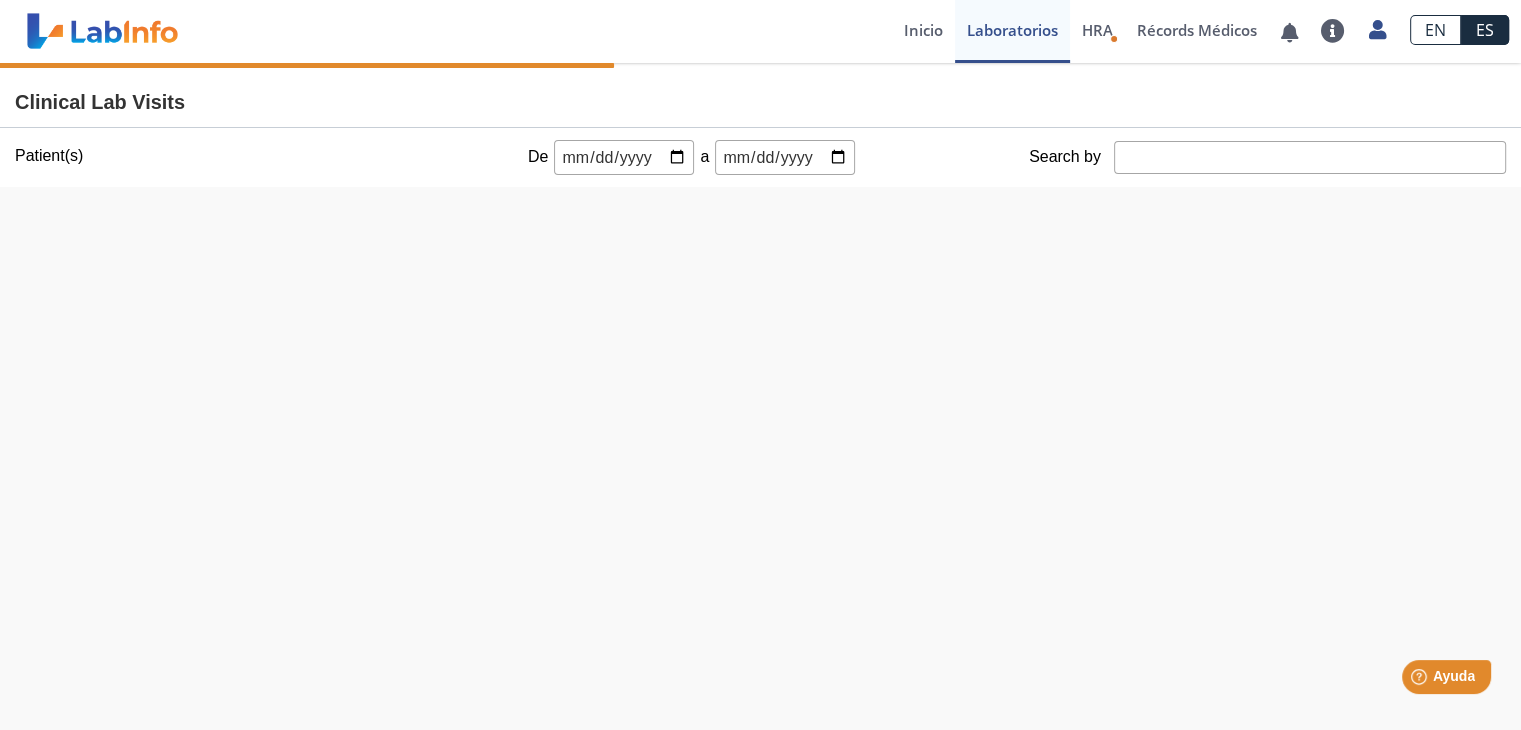 type on "[DATE]" 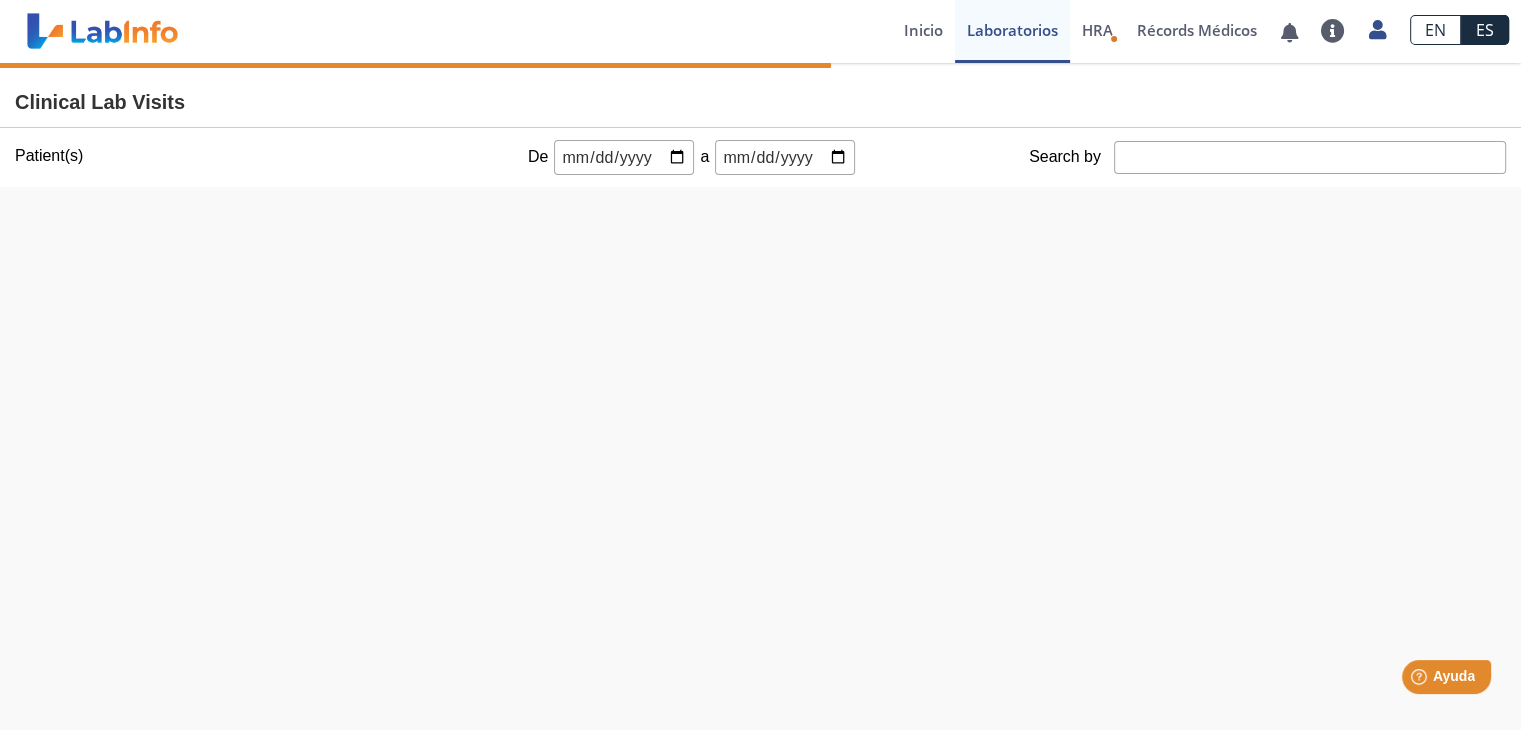 click on "[DATE]" at bounding box center [785, 157] 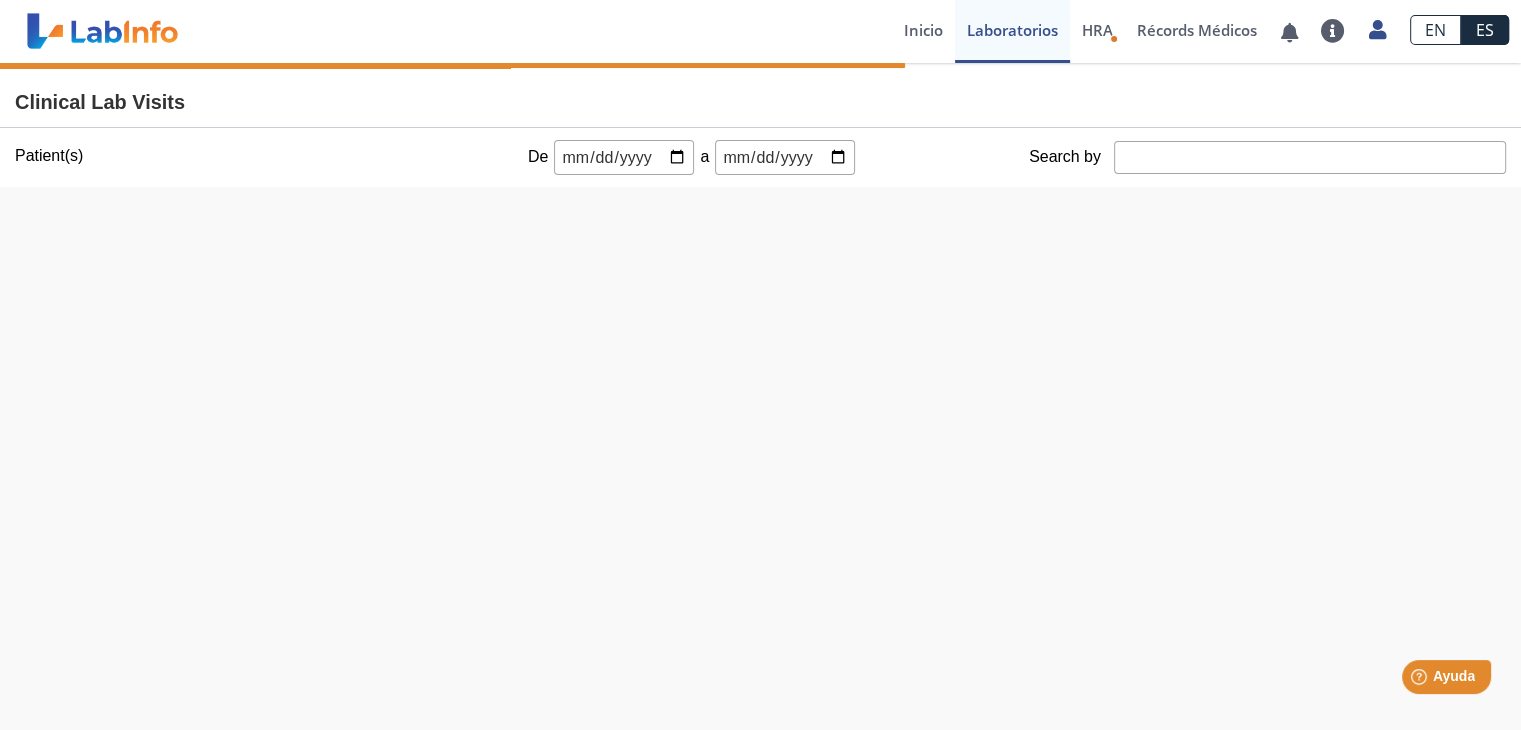 click 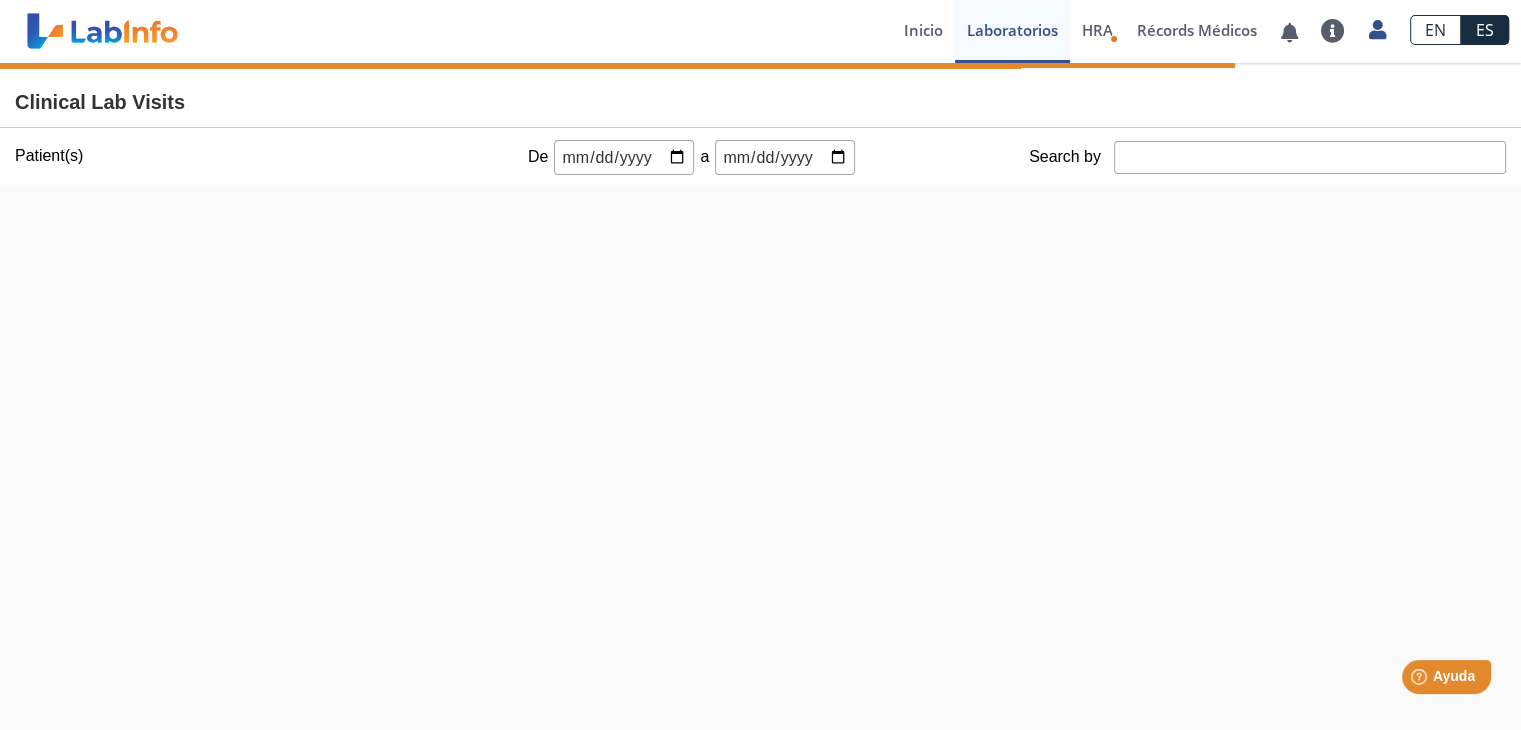 click on "[DATE]" at bounding box center [785, 157] 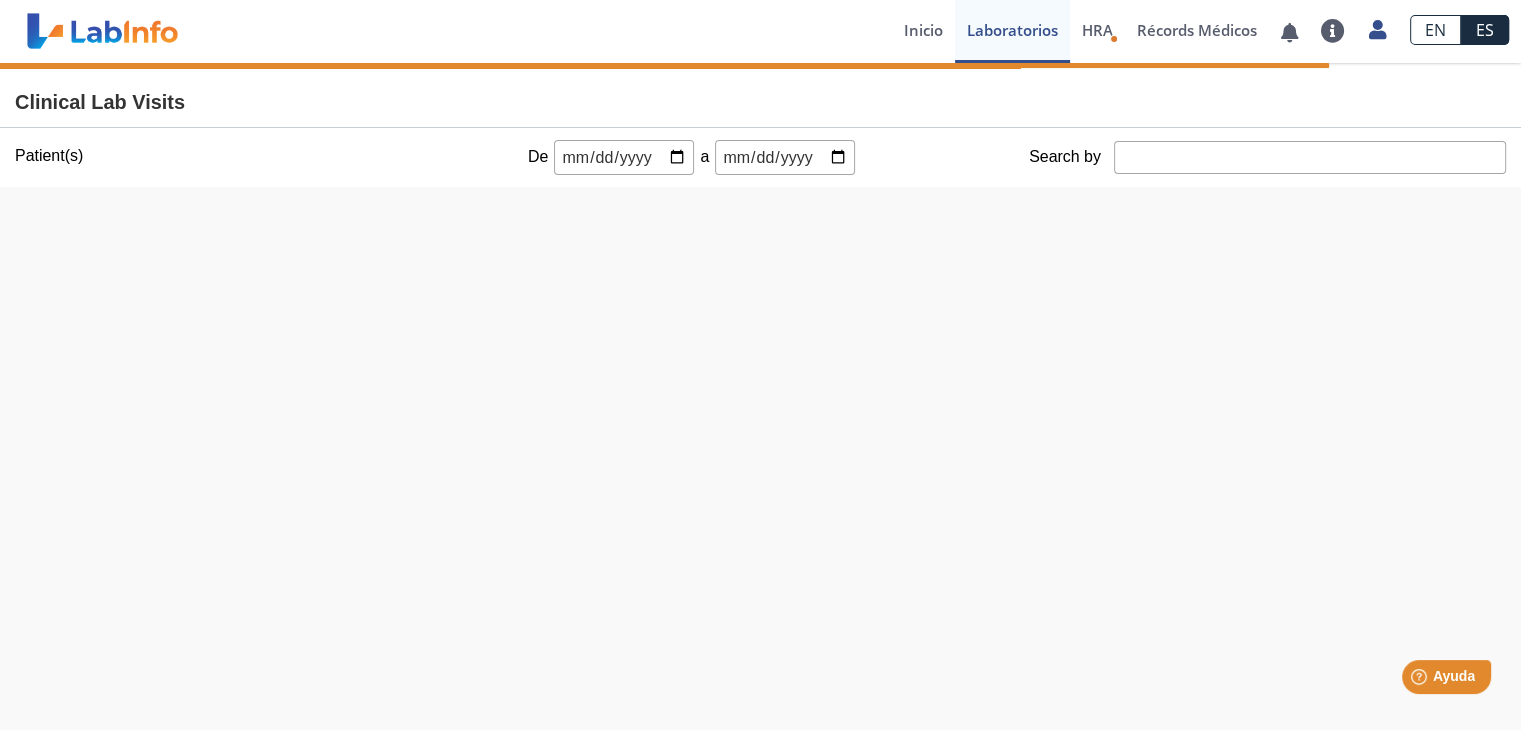 click on "Search by" at bounding box center (1310, 157) 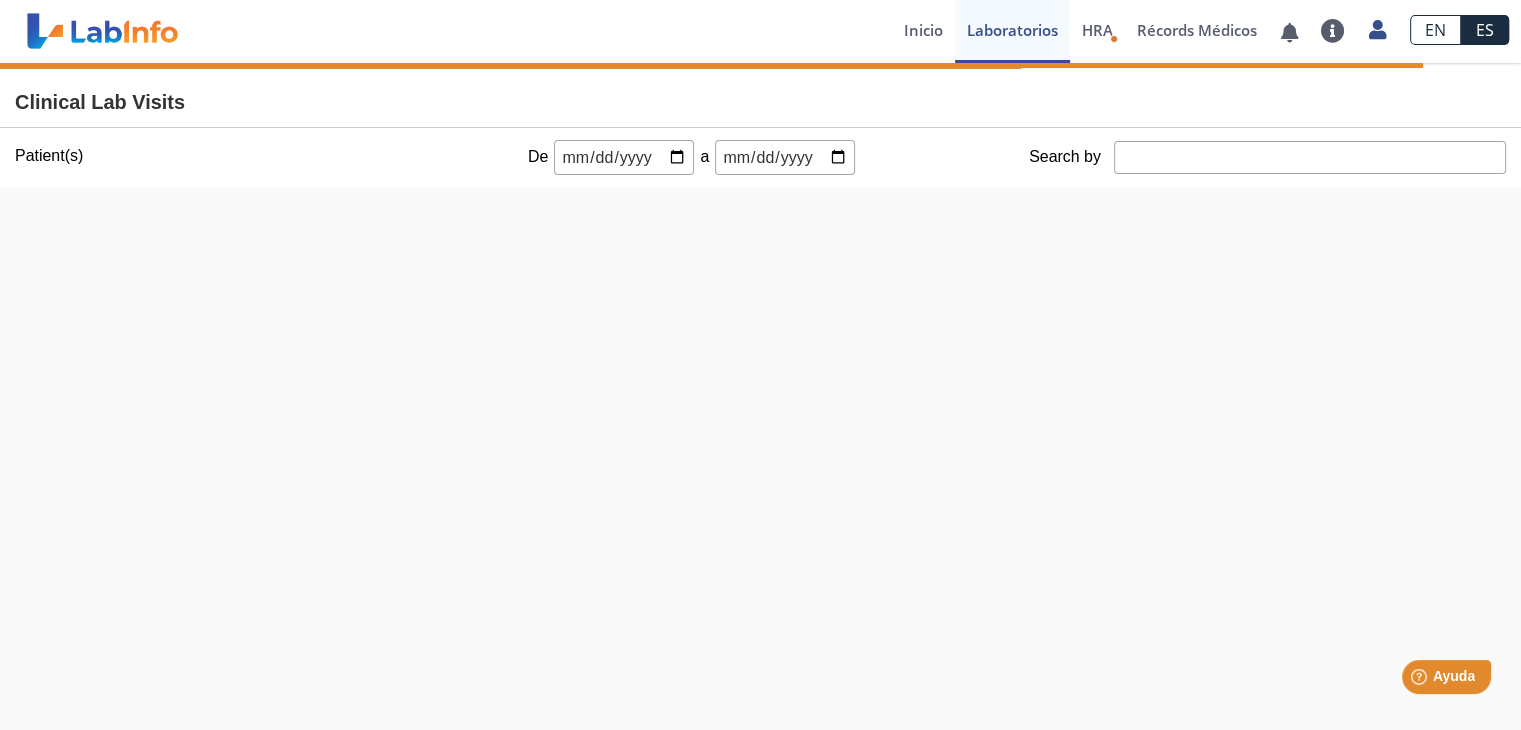click on "Patient(s)" 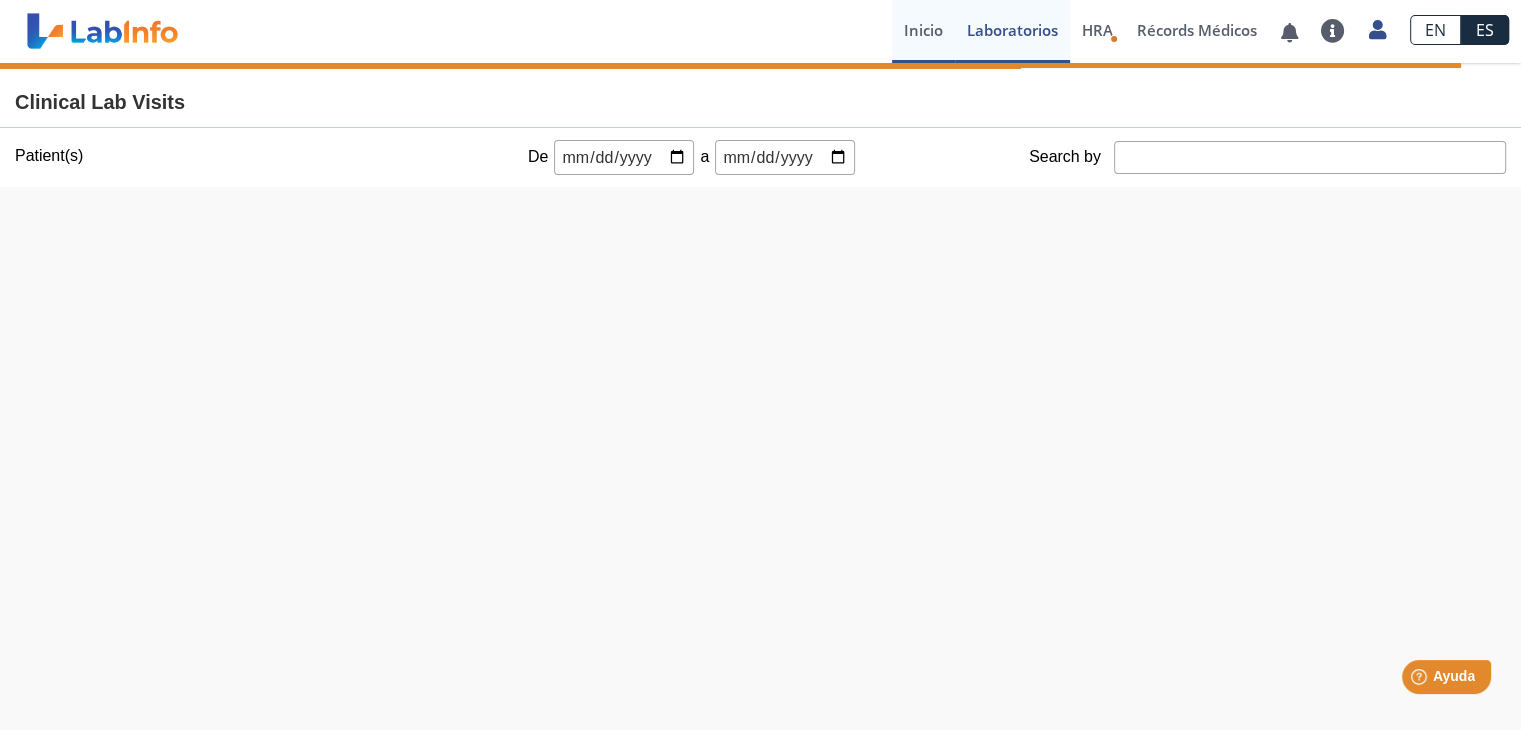 click on "Inicio" at bounding box center (923, 31) 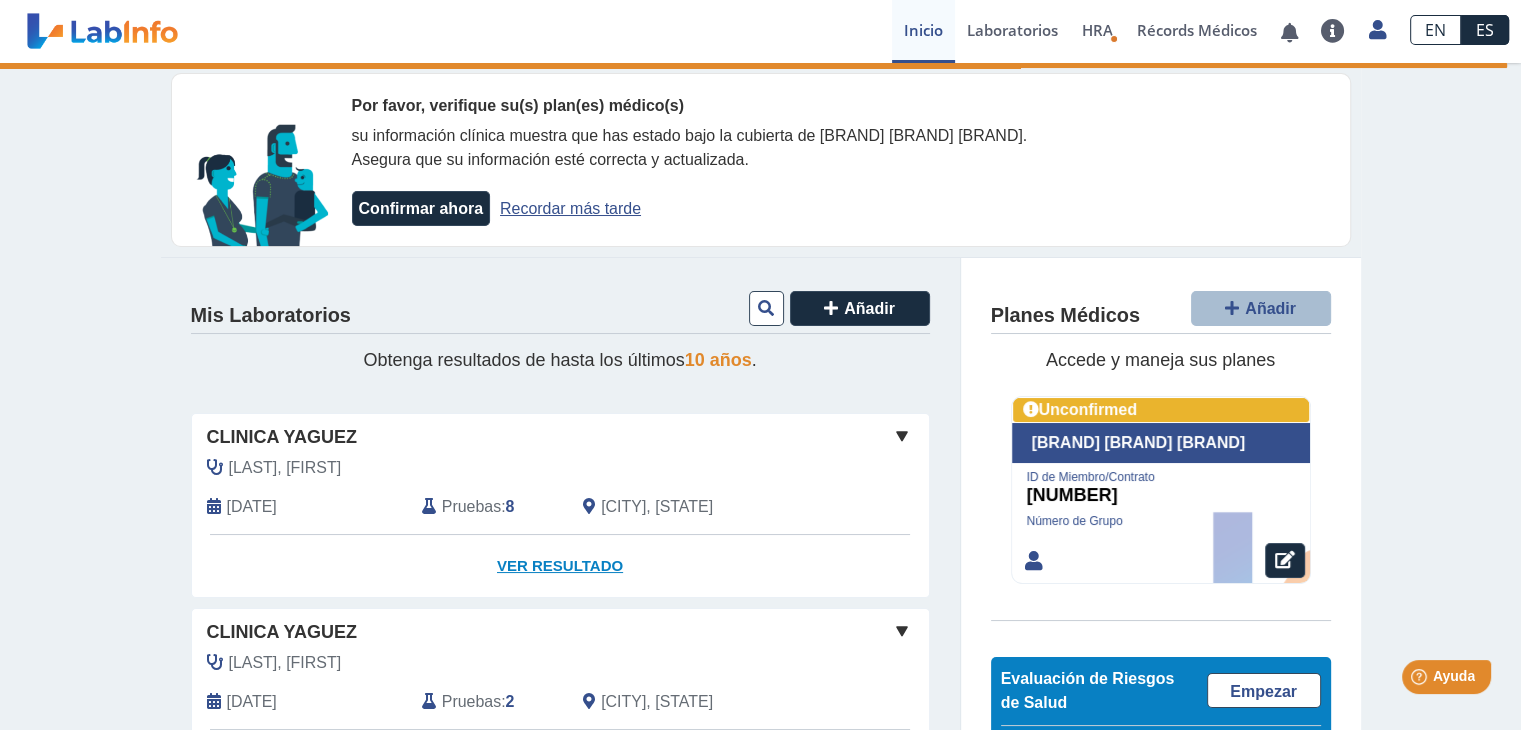click on "Ver Resultado" 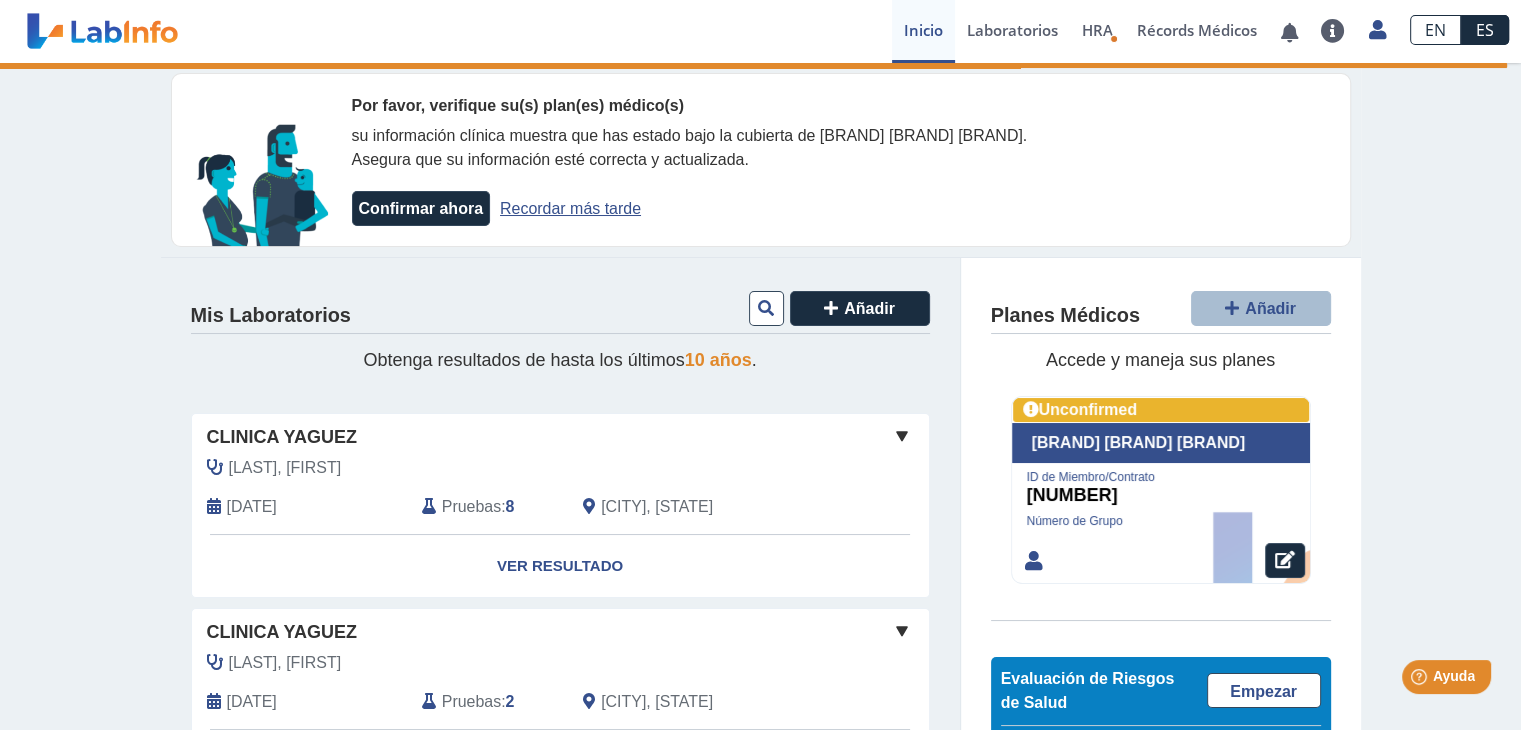click on "Pruebas" 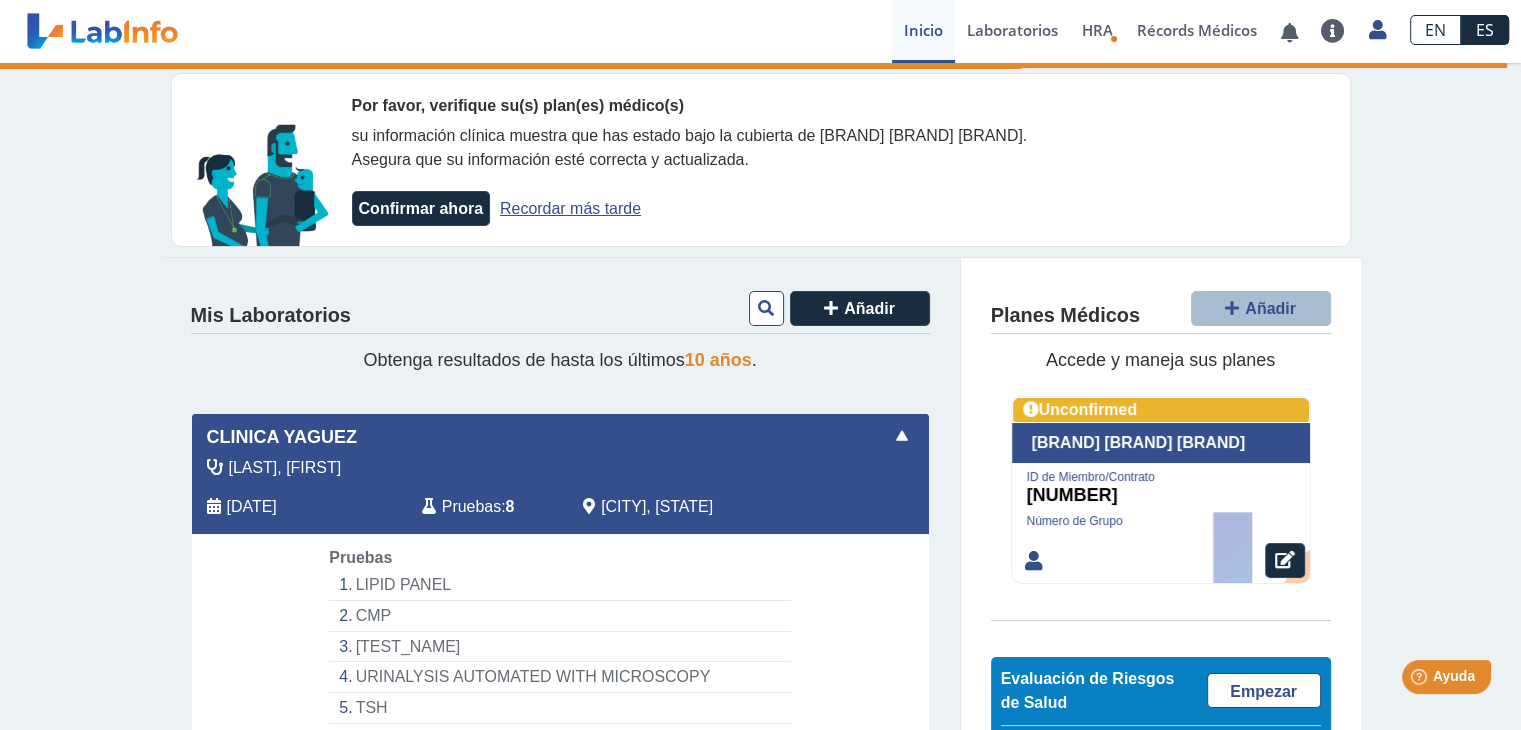 click on "[TEST_NAME]" 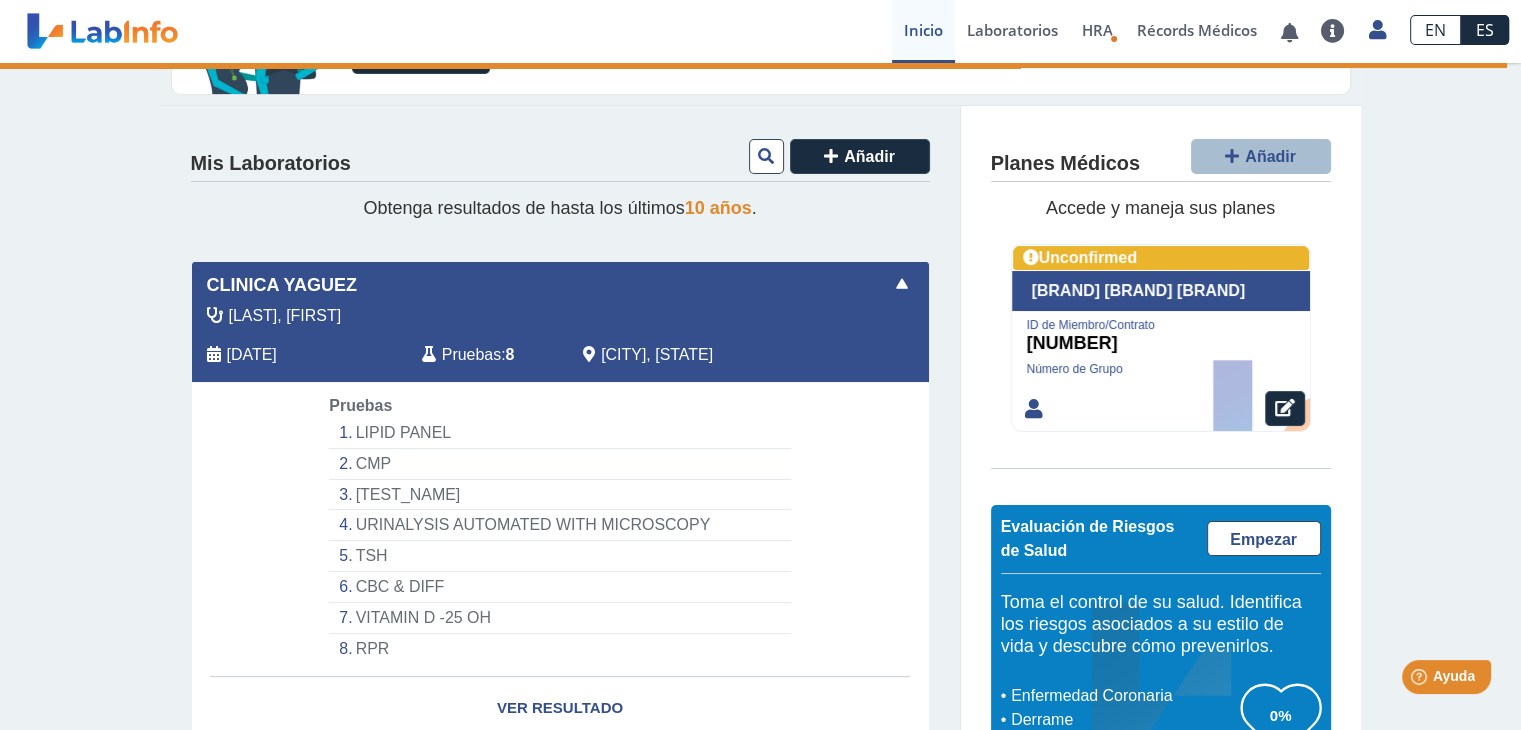 scroll, scrollTop: 244, scrollLeft: 0, axis: vertical 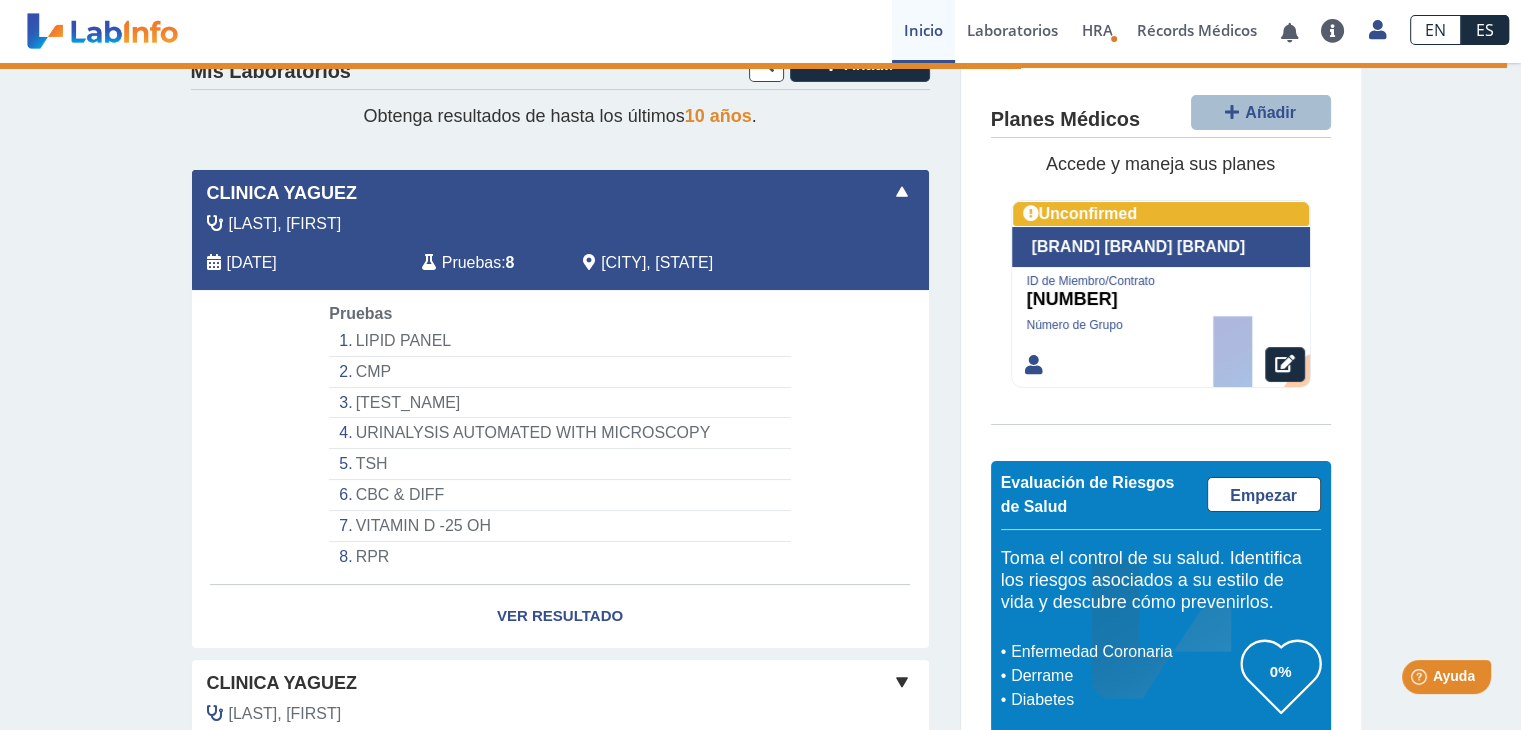 click on "URINALYSIS AUTOMATED WITH MICROSCOPY" 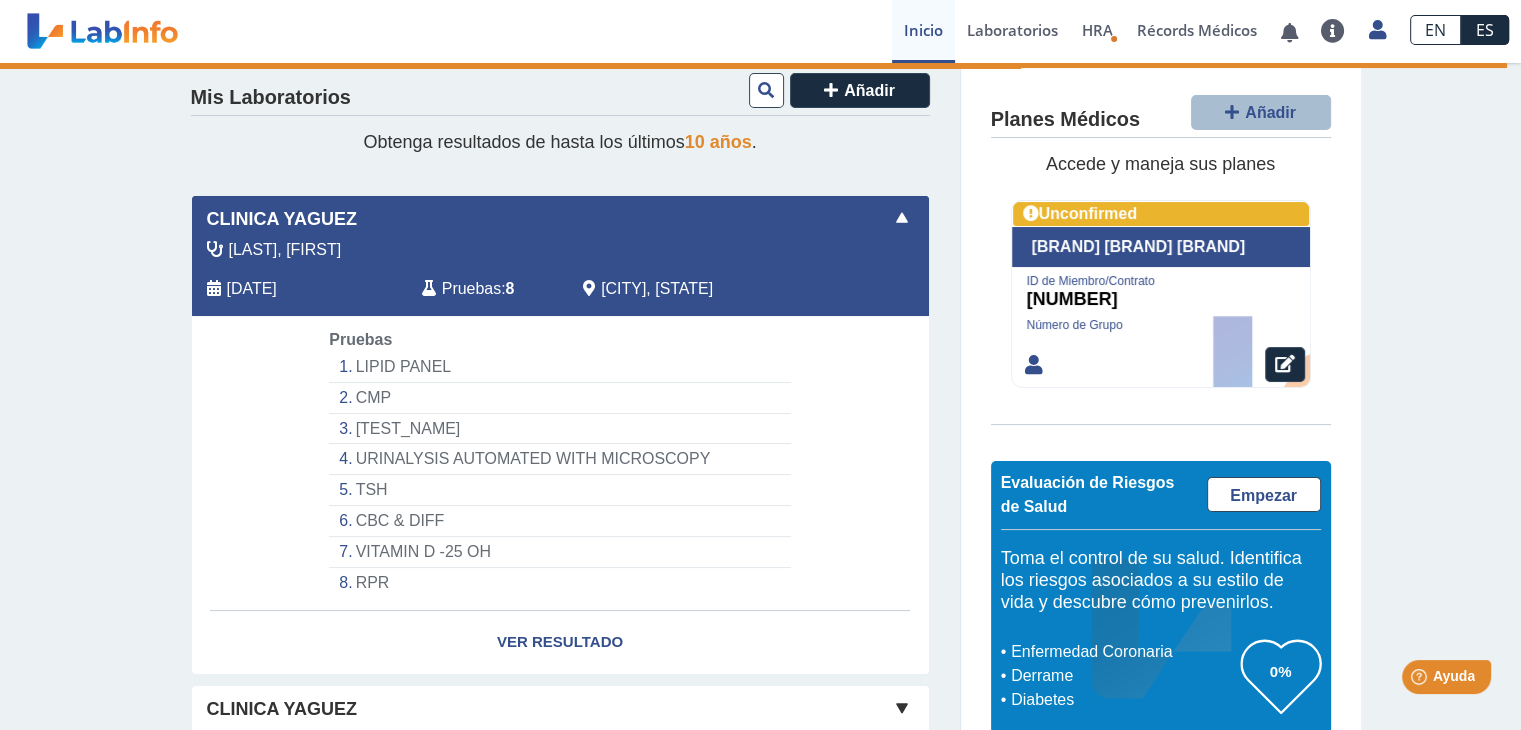 click on "VITAMIN D -25 OH" 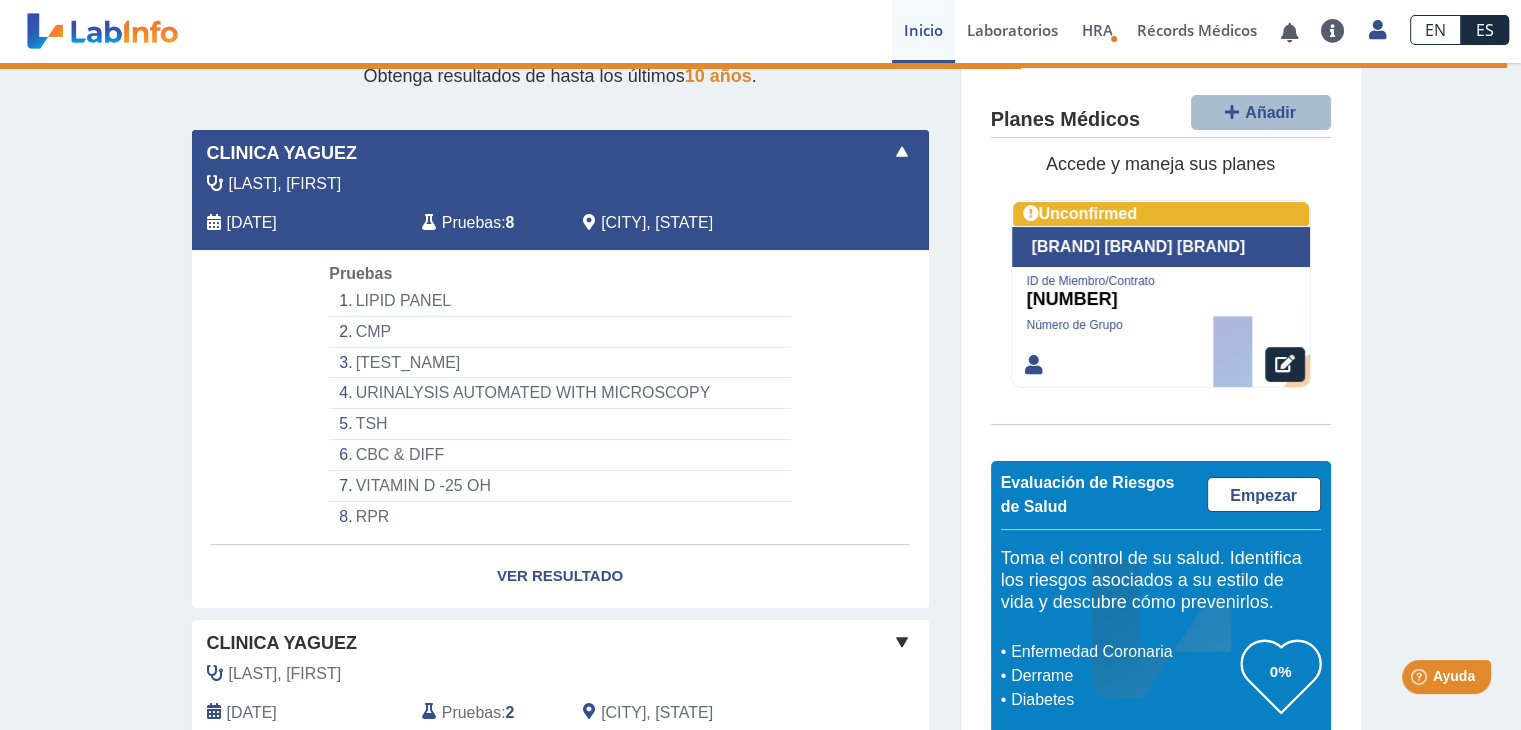 scroll, scrollTop: 296, scrollLeft: 0, axis: vertical 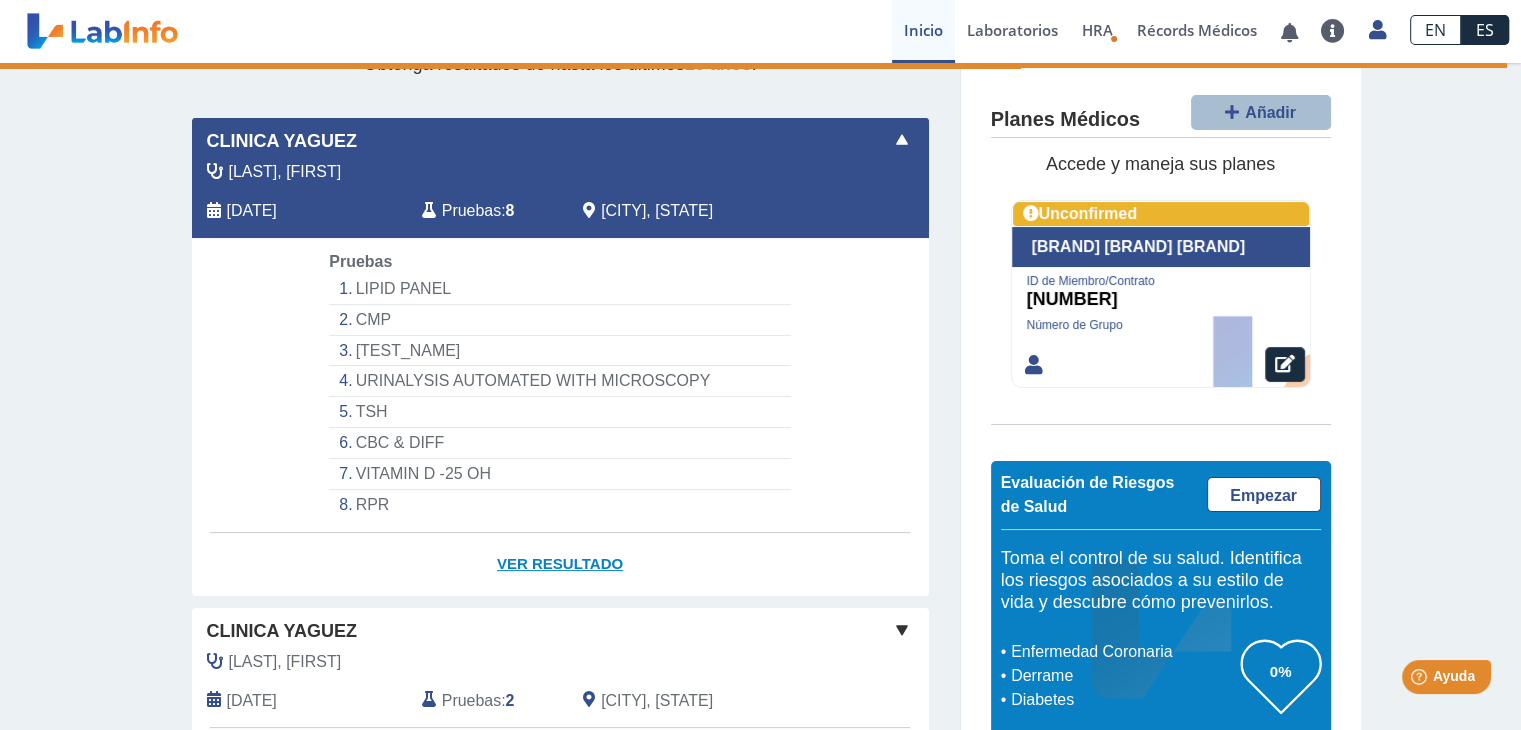 click on "Ver Resultado" 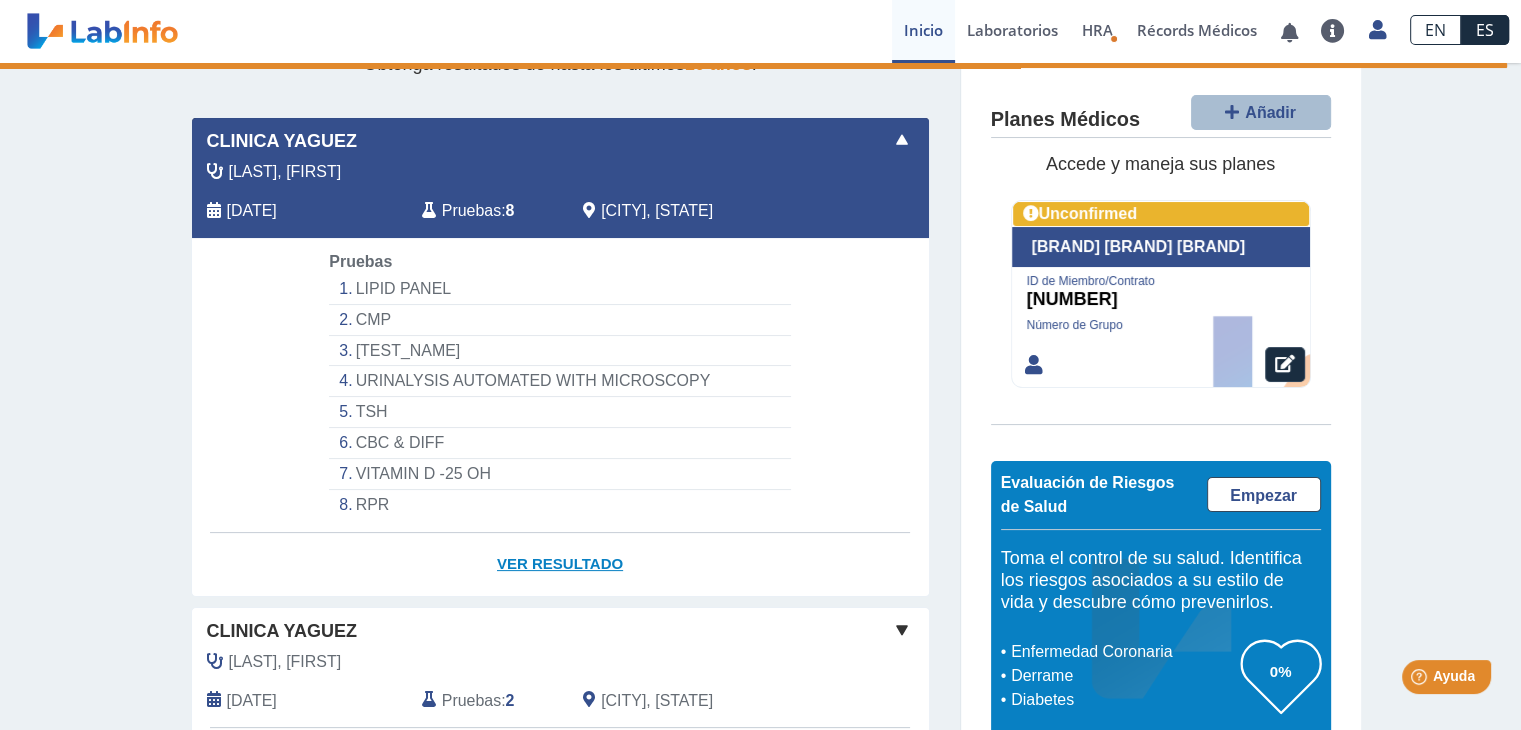 click on "Ver Resultado" 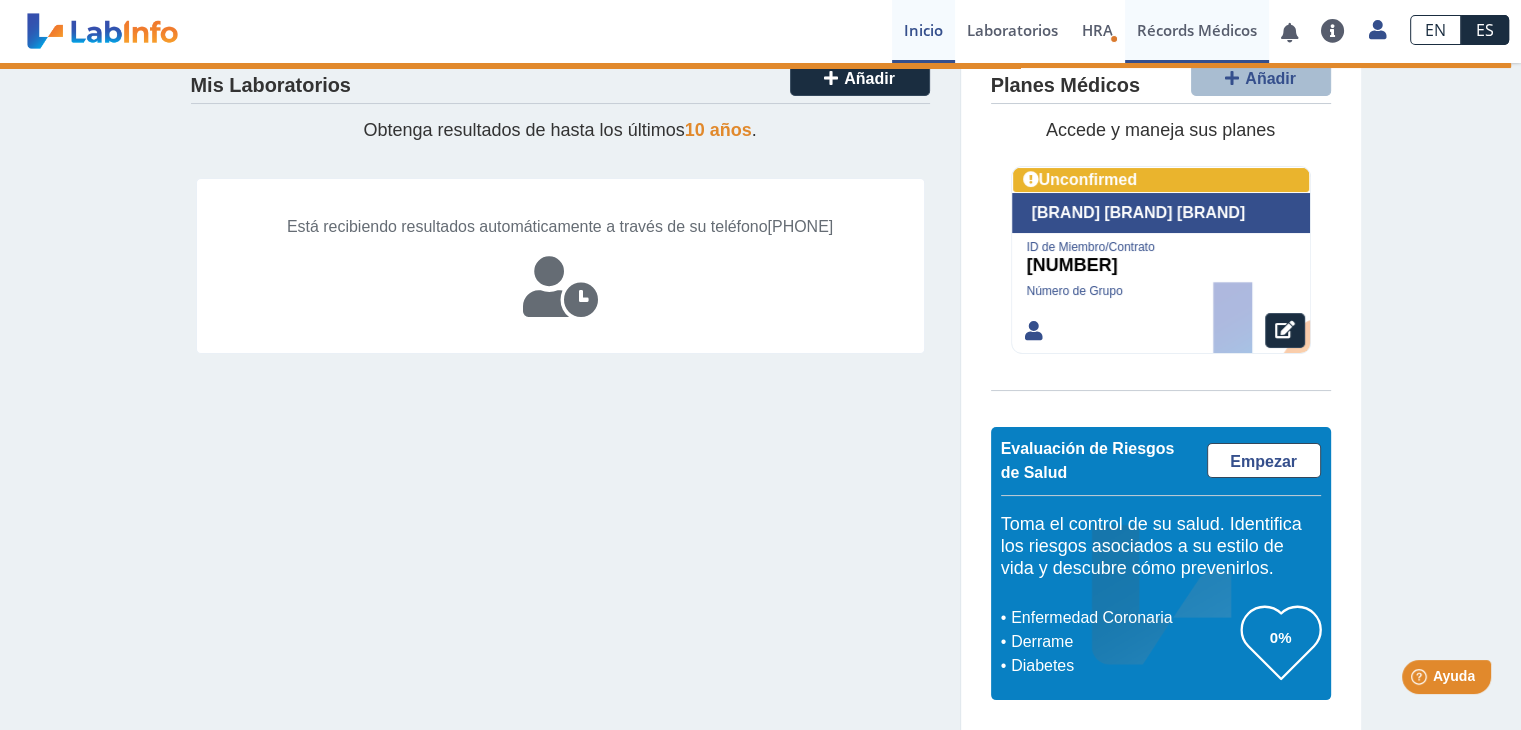 scroll, scrollTop: 229, scrollLeft: 0, axis: vertical 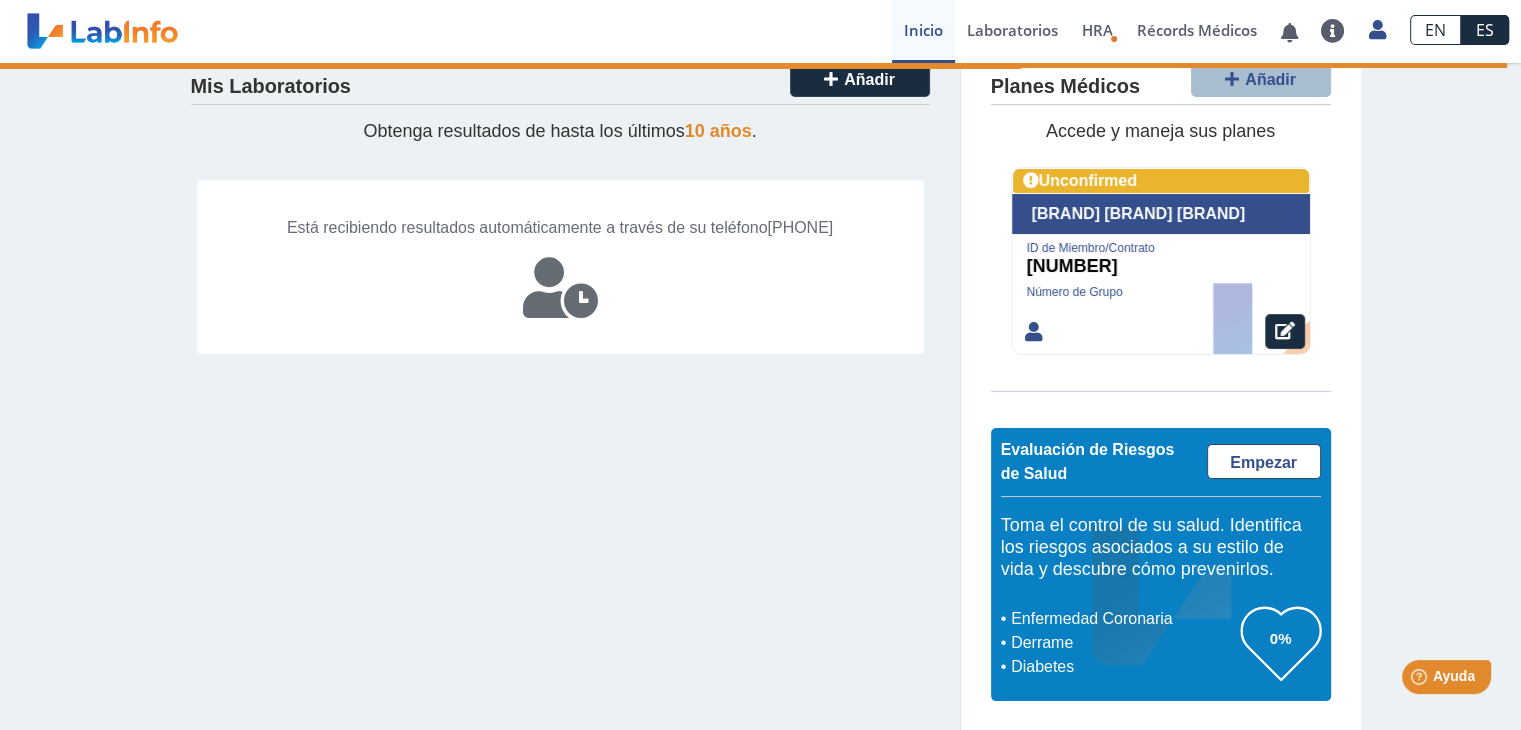 click on "10 años" 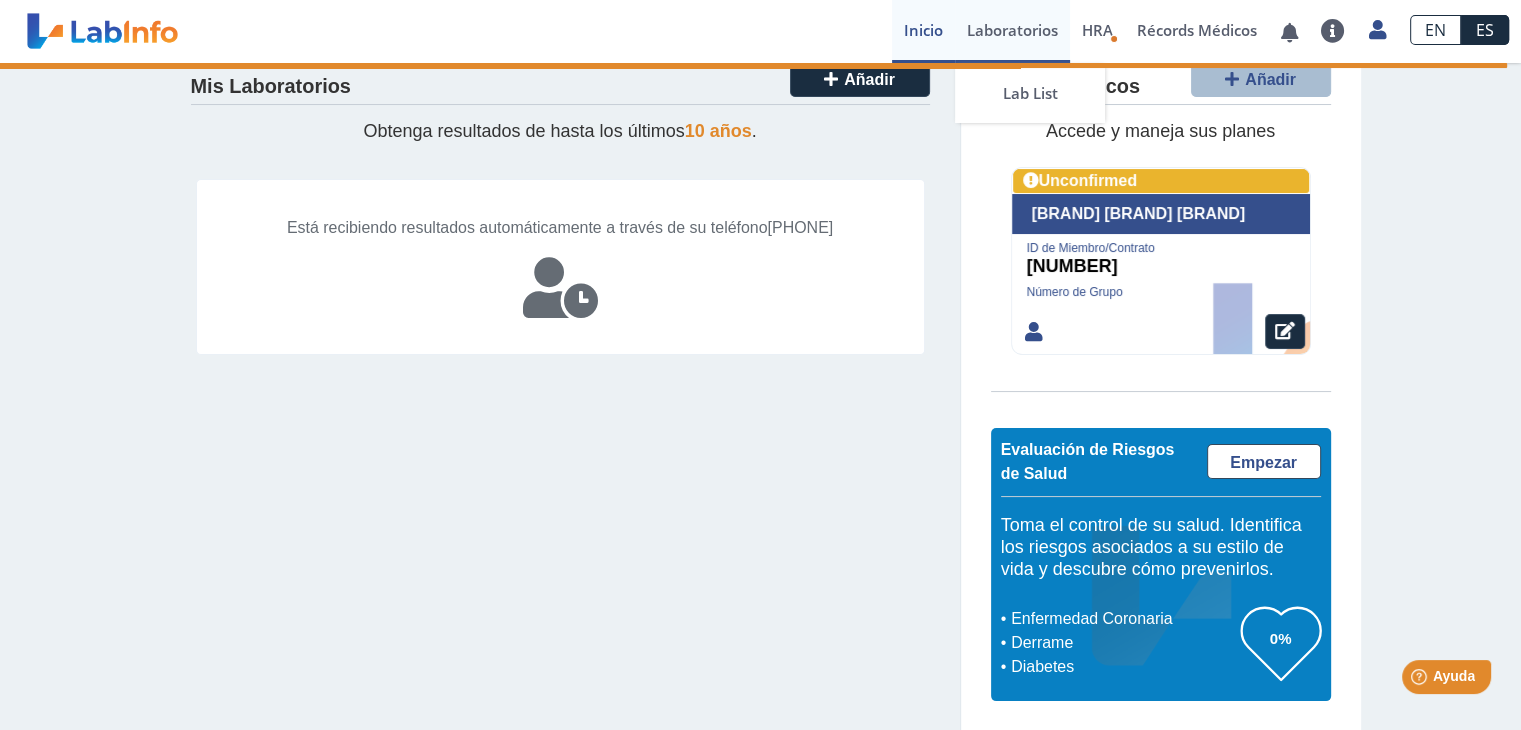 click on "Laboratorios" at bounding box center (1012, 31) 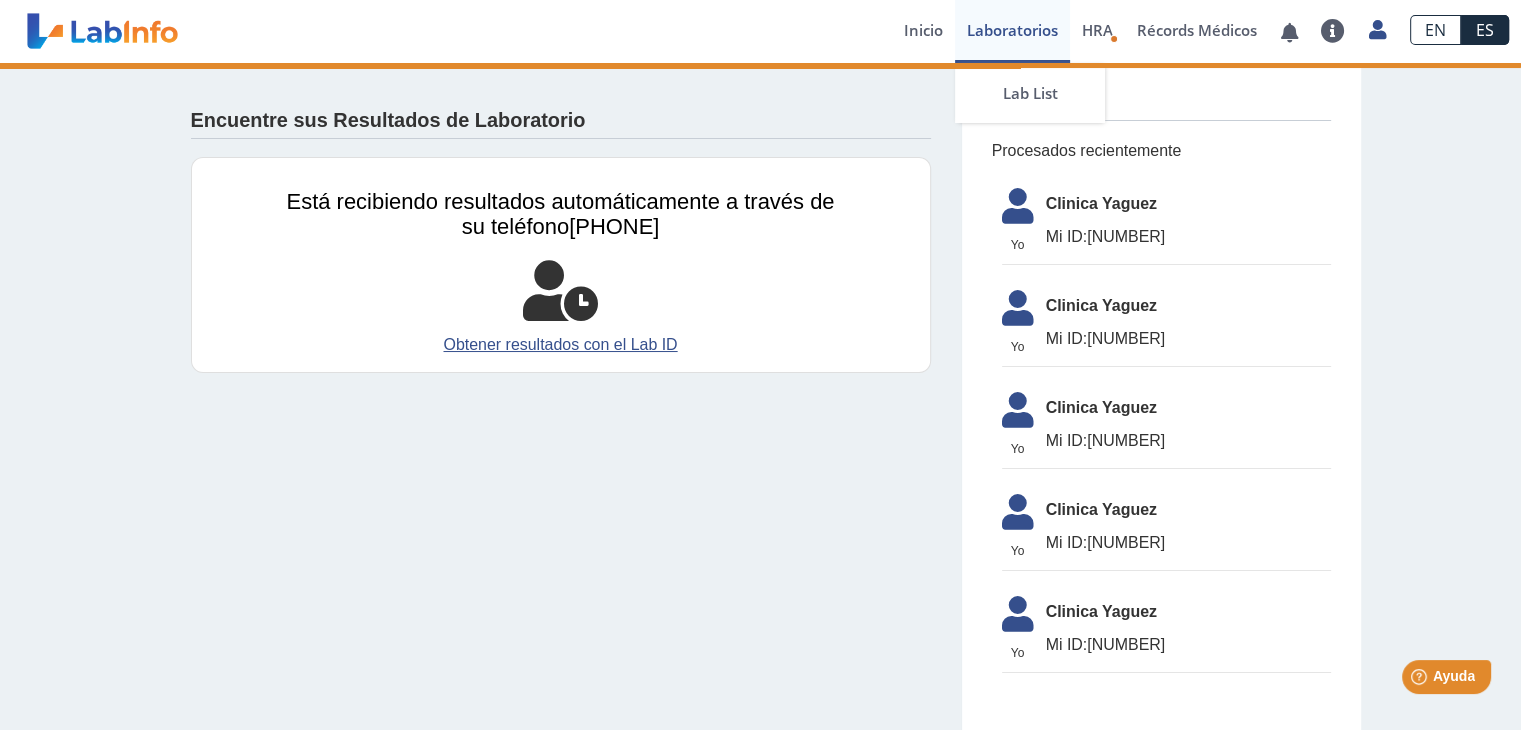 scroll, scrollTop: 16, scrollLeft: 0, axis: vertical 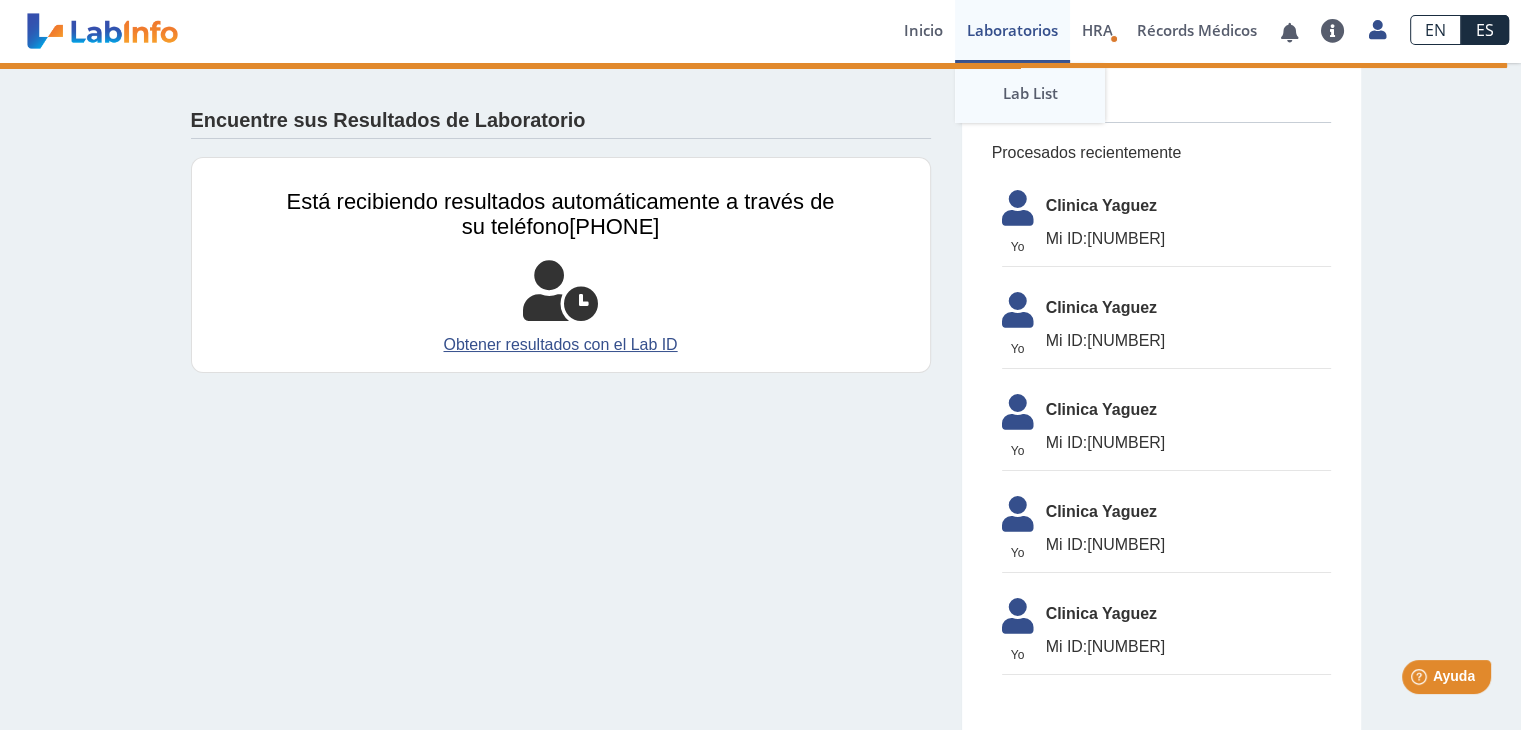 click on "Lab List" at bounding box center [1030, 93] 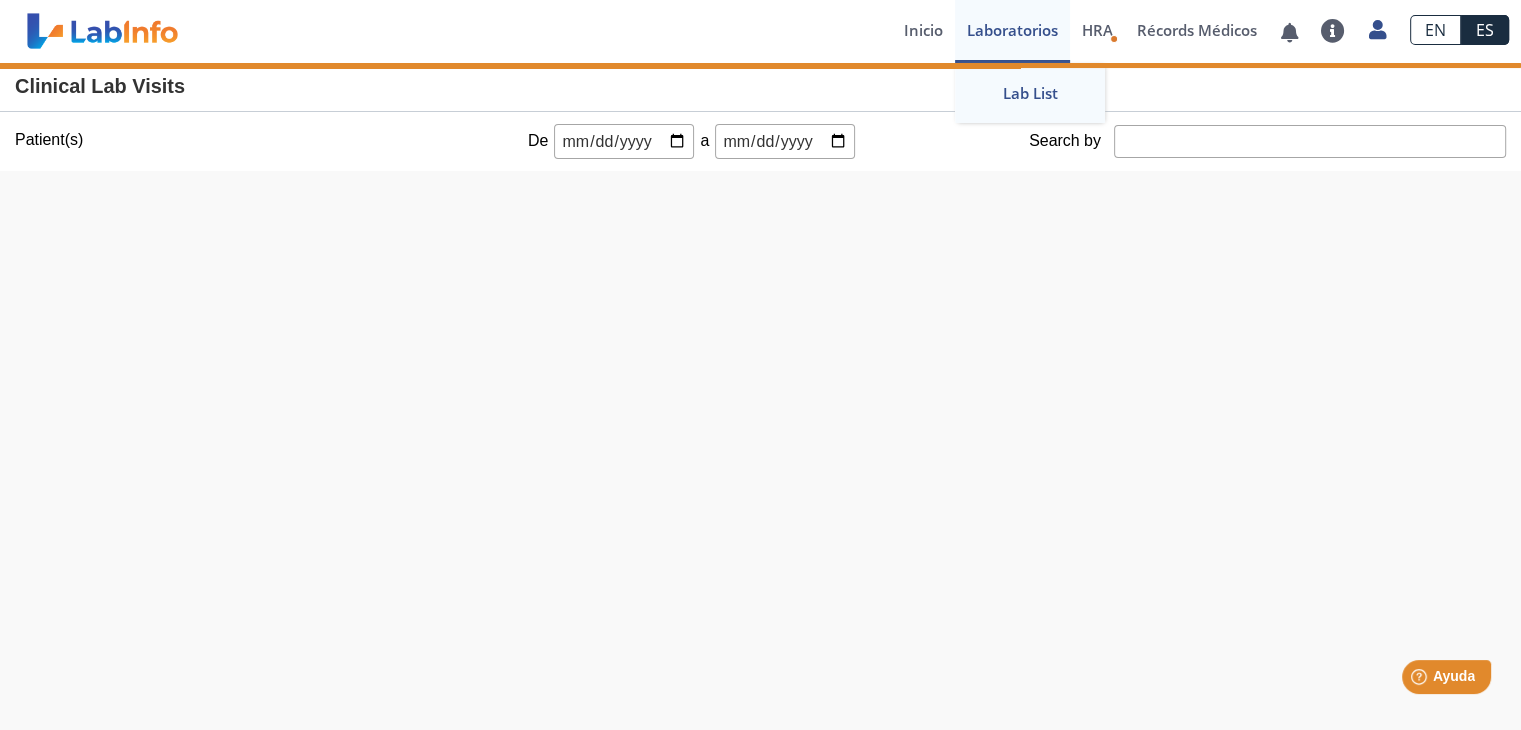 scroll, scrollTop: 116, scrollLeft: 0, axis: vertical 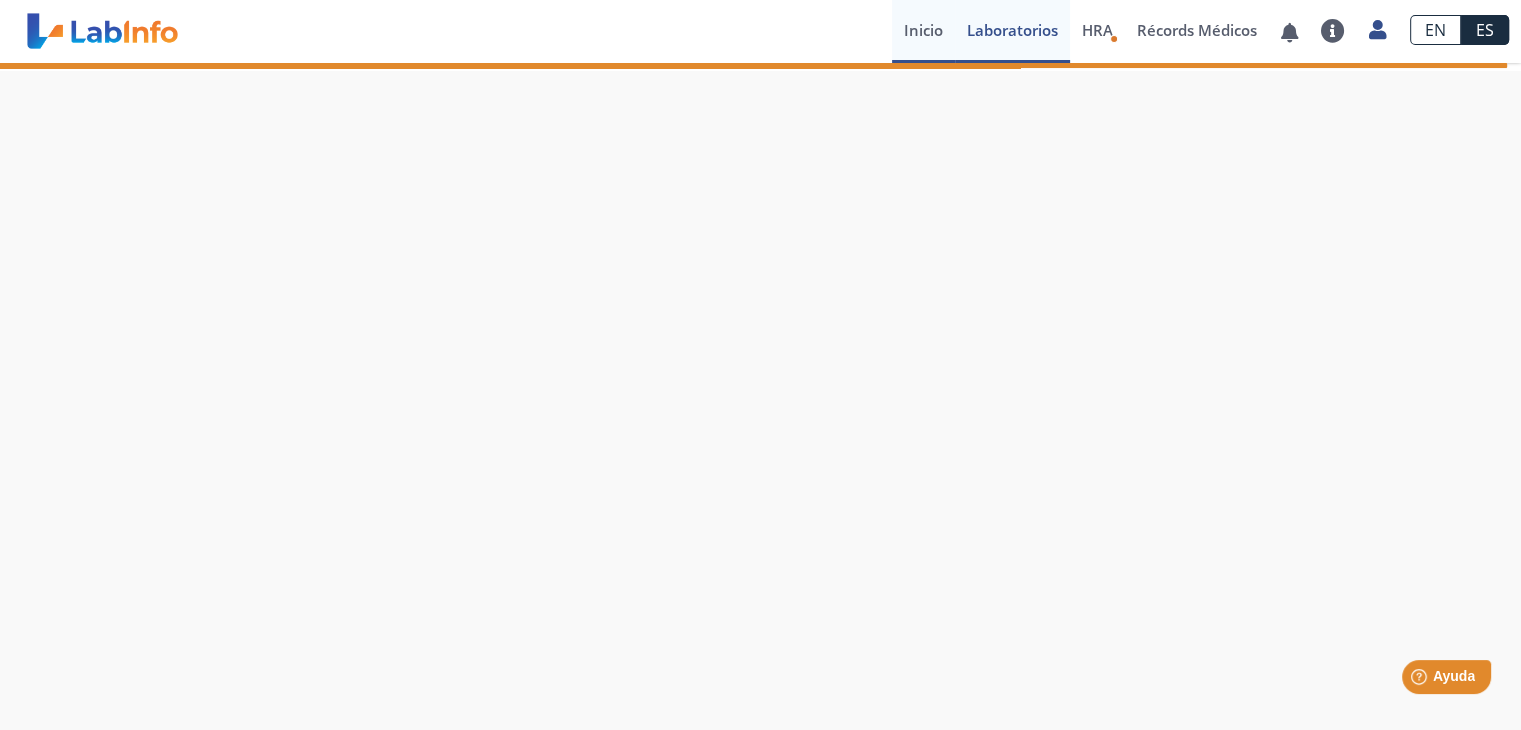 click on "Inicio" at bounding box center [923, 31] 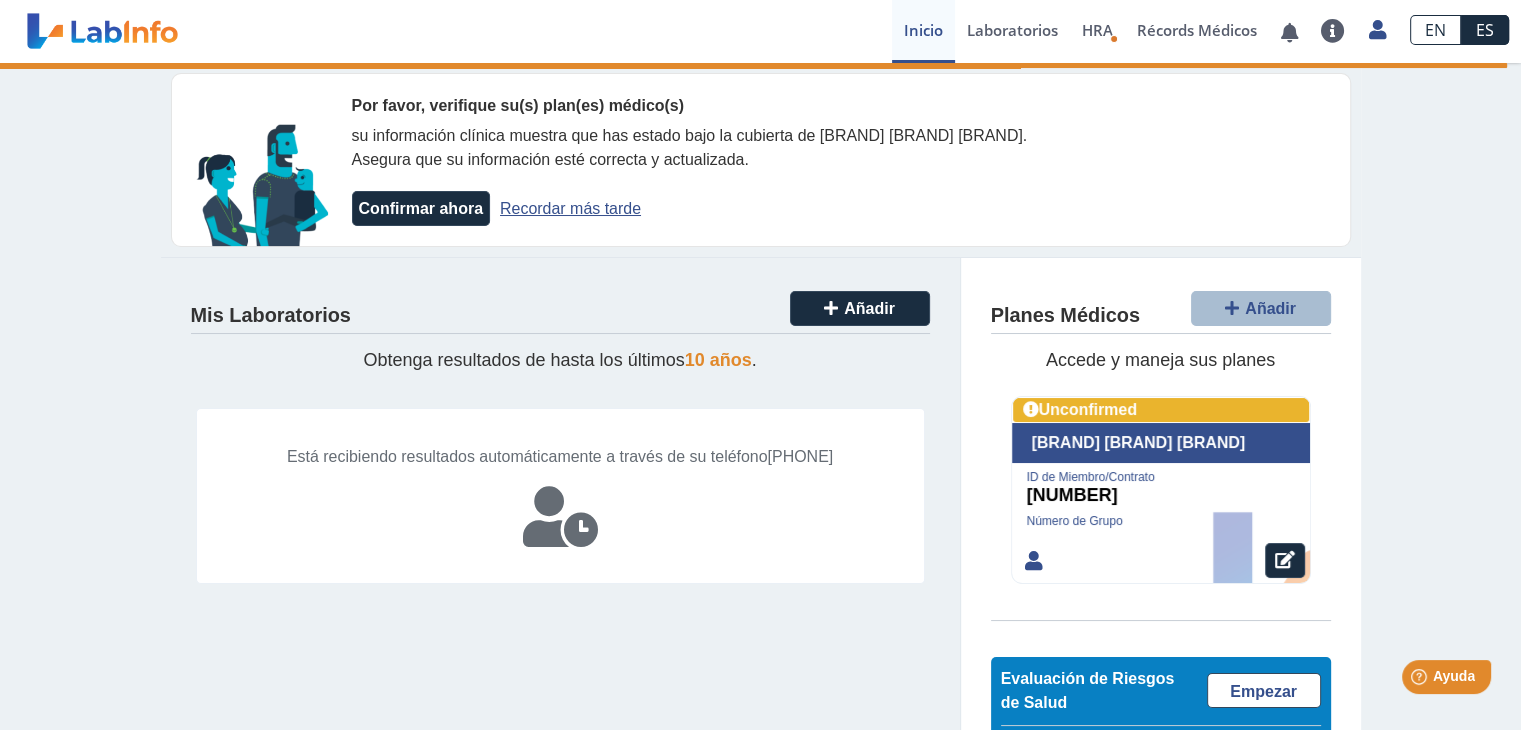 click 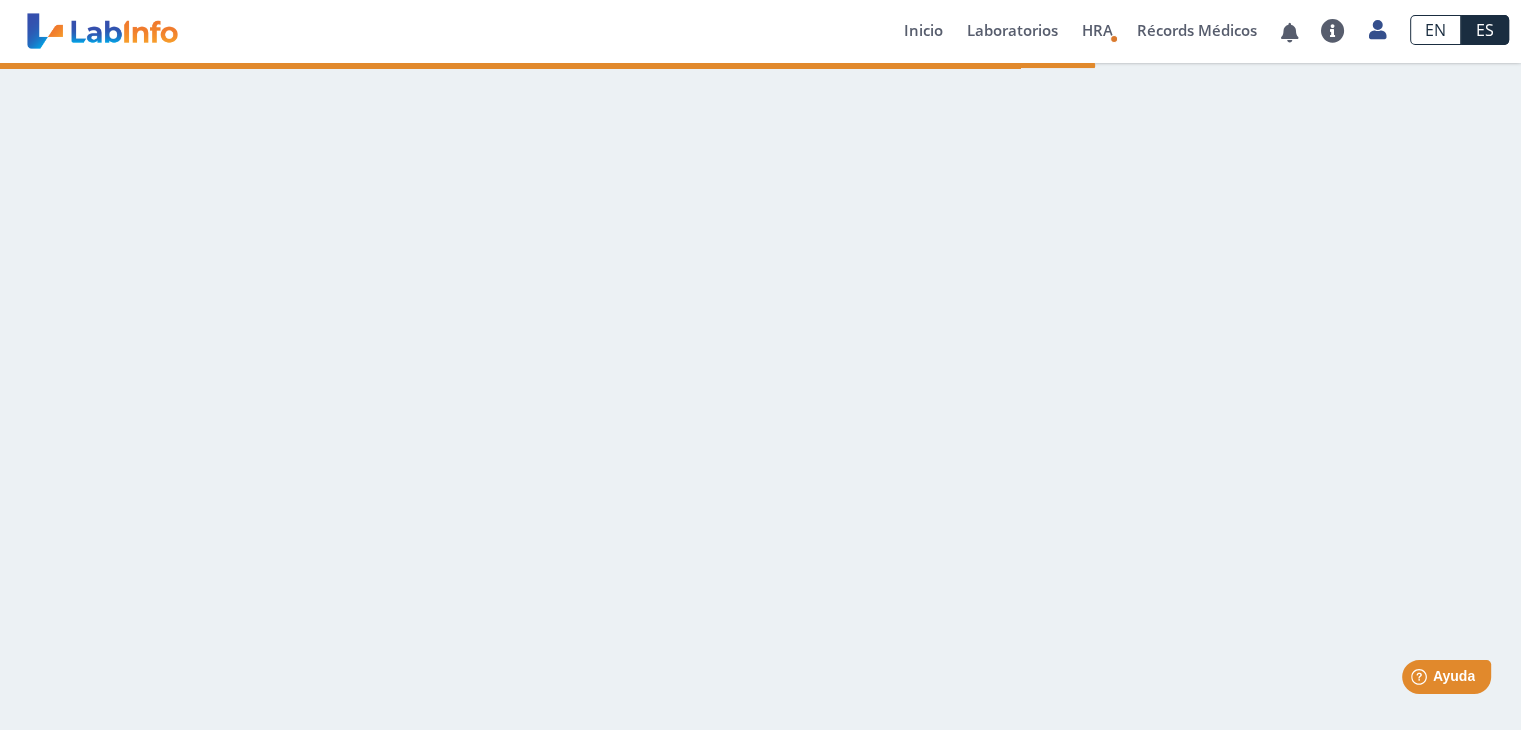 scroll, scrollTop: 0, scrollLeft: 0, axis: both 